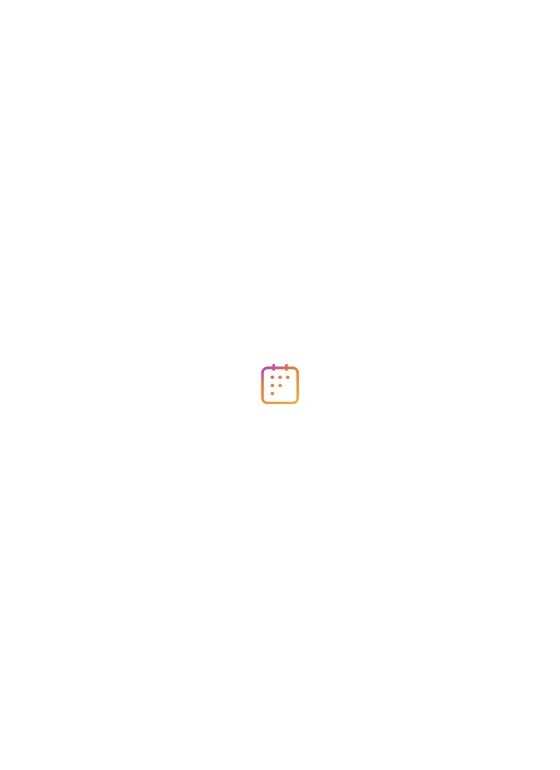 scroll, scrollTop: 0, scrollLeft: 0, axis: both 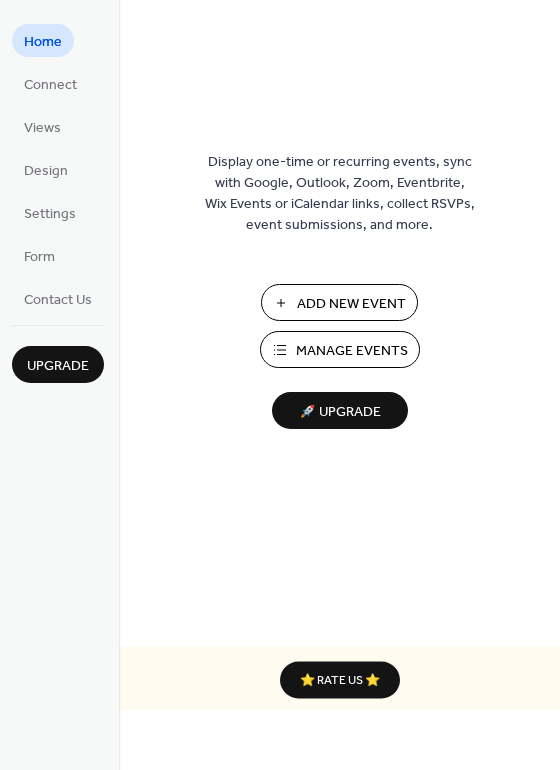 click on "Add New Event" at bounding box center [351, 304] 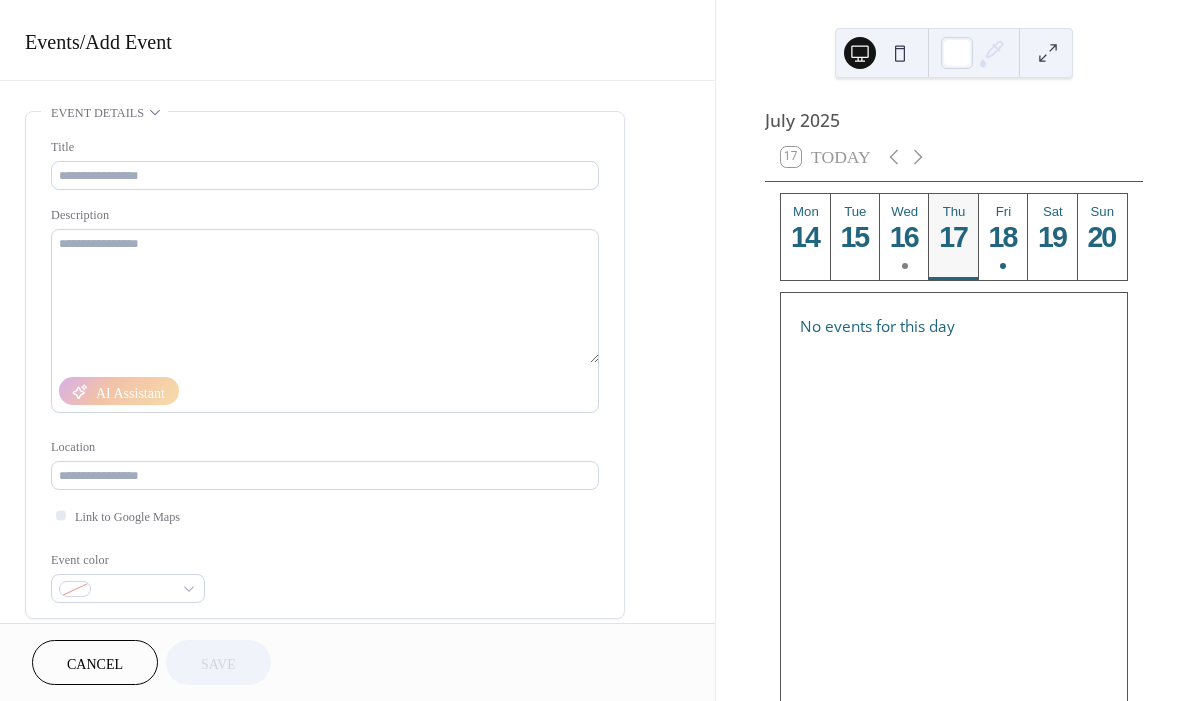scroll, scrollTop: 0, scrollLeft: 0, axis: both 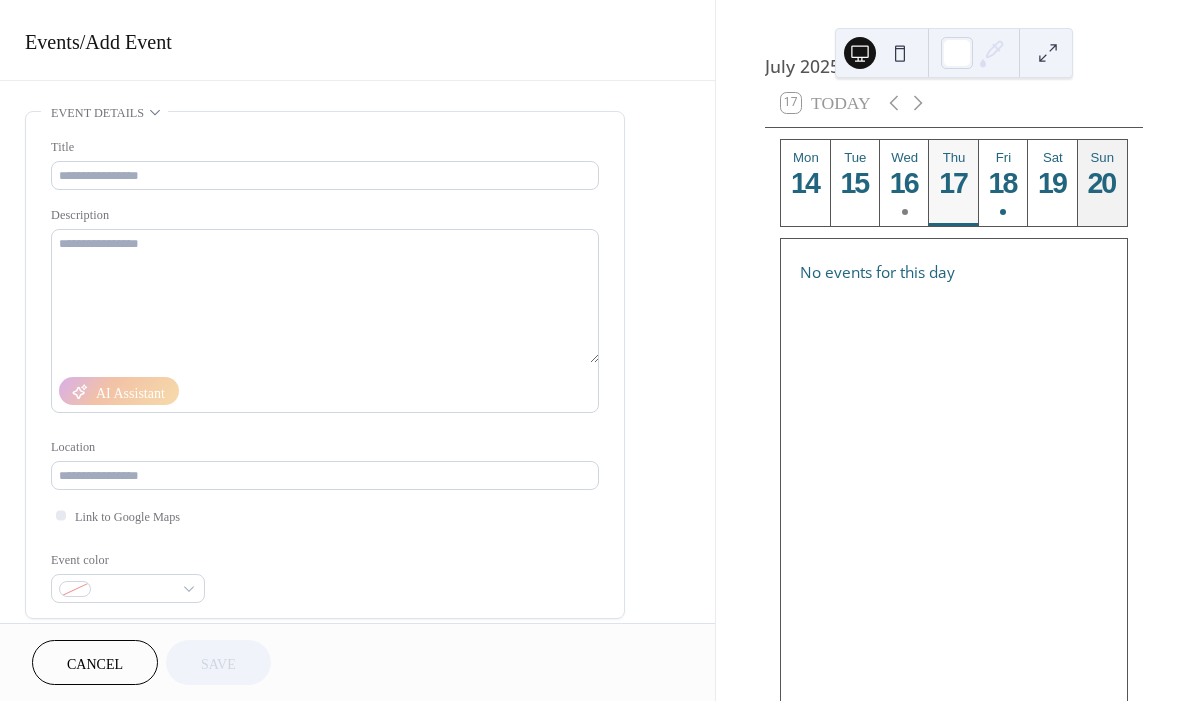 click on "20" at bounding box center (1101, 183) 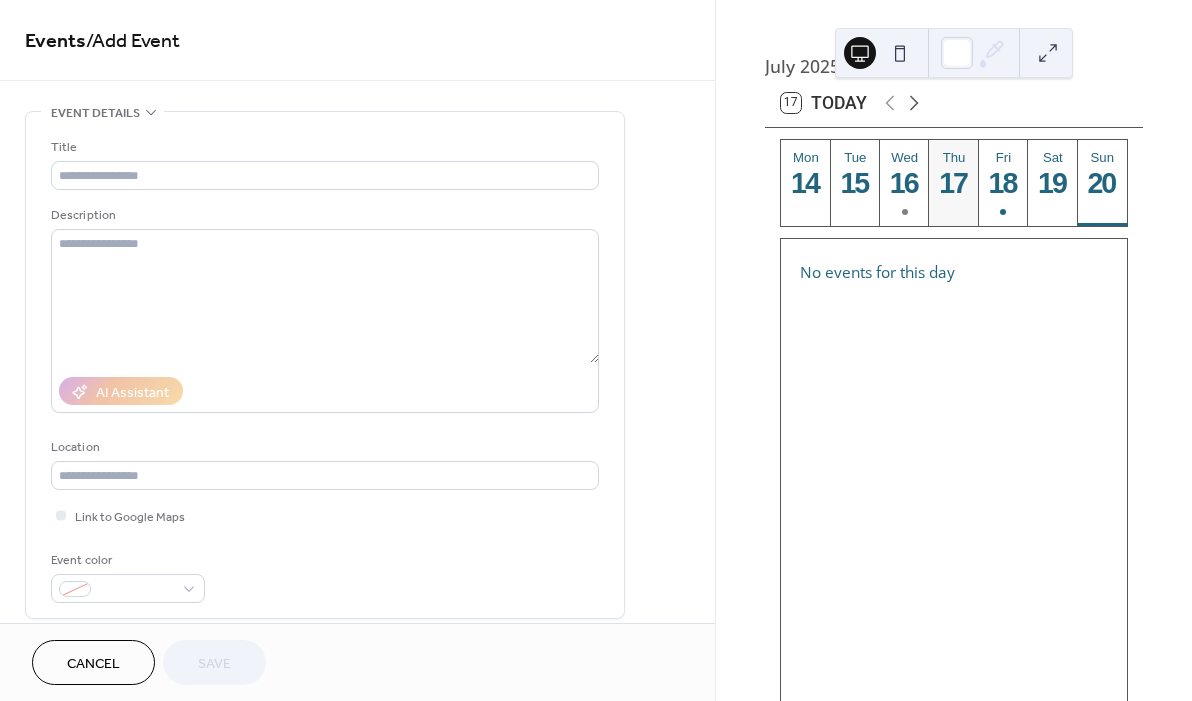 click 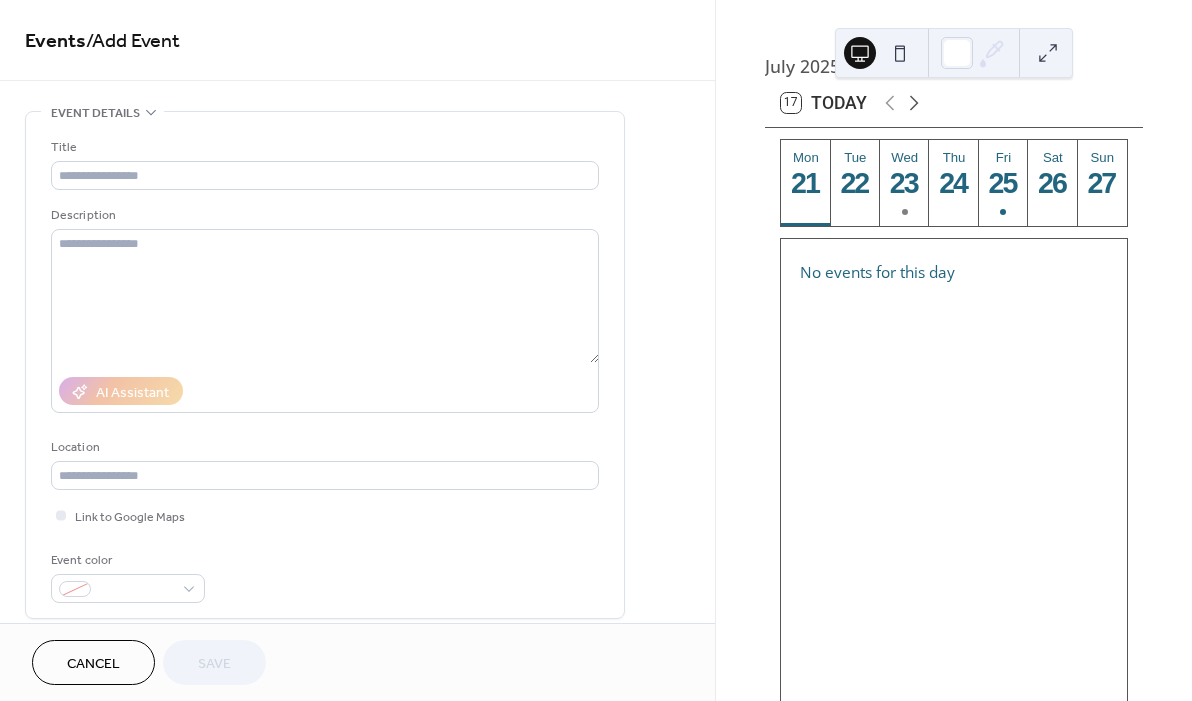 click 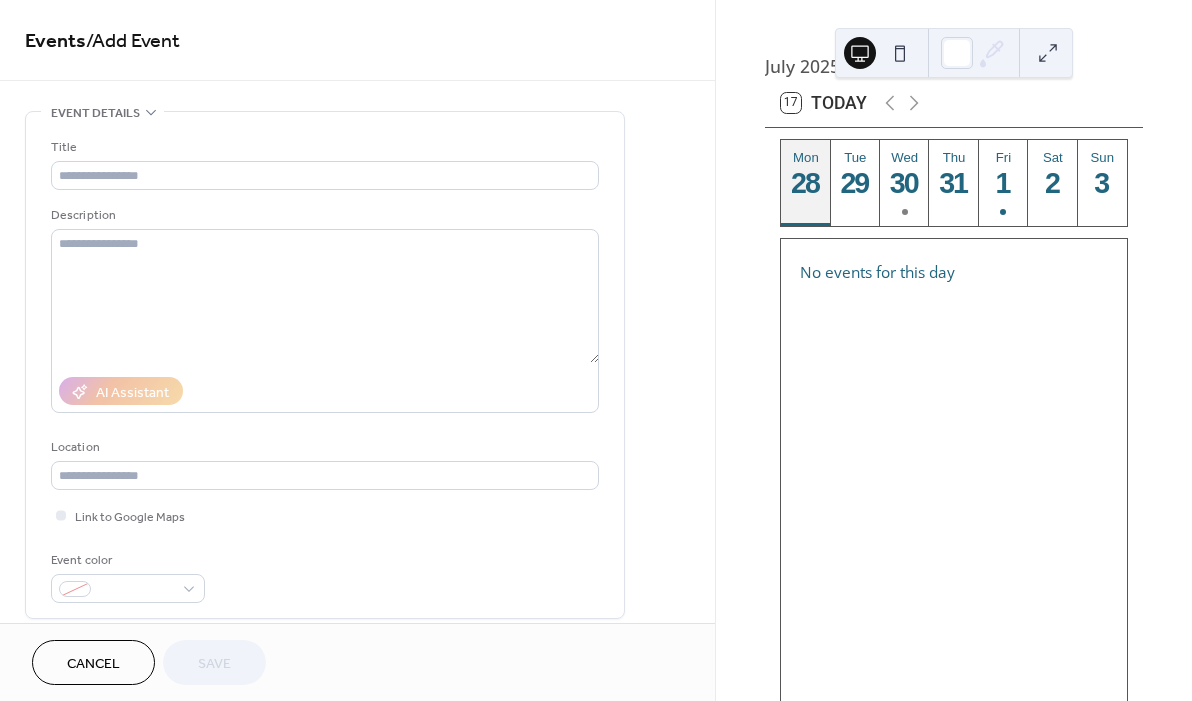 click on "[DAY] [DATE]" at bounding box center (805, 183) 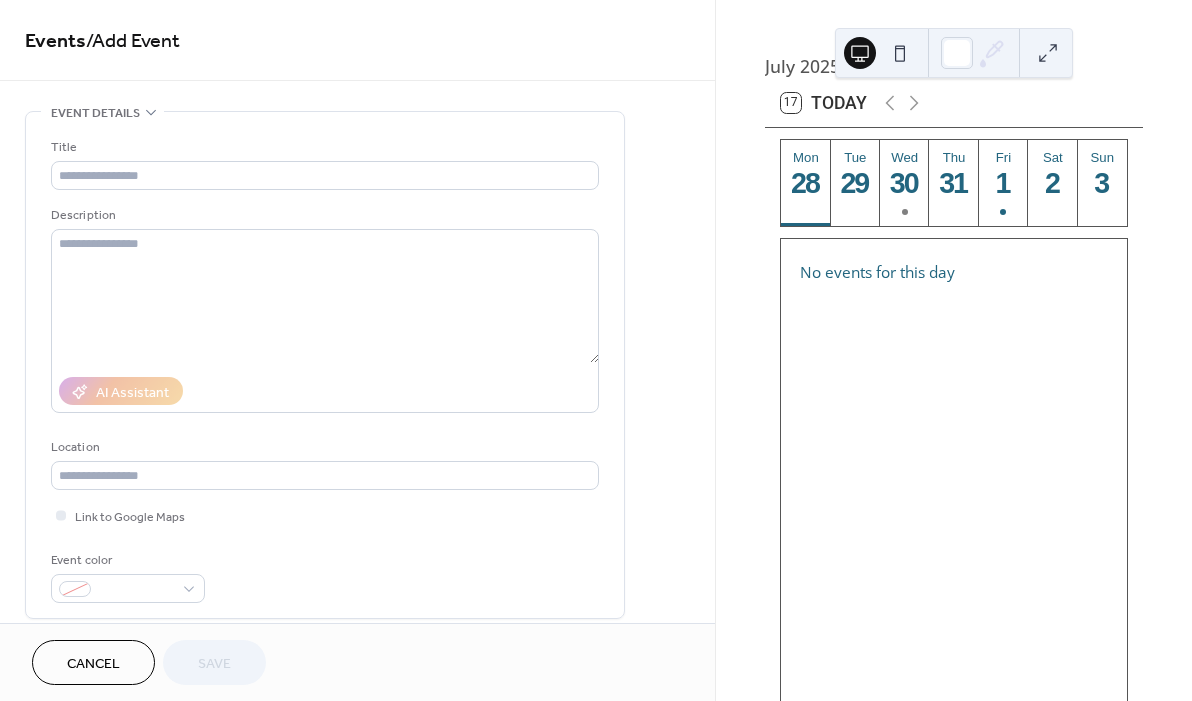 click on "No events for this day" at bounding box center [954, 272] 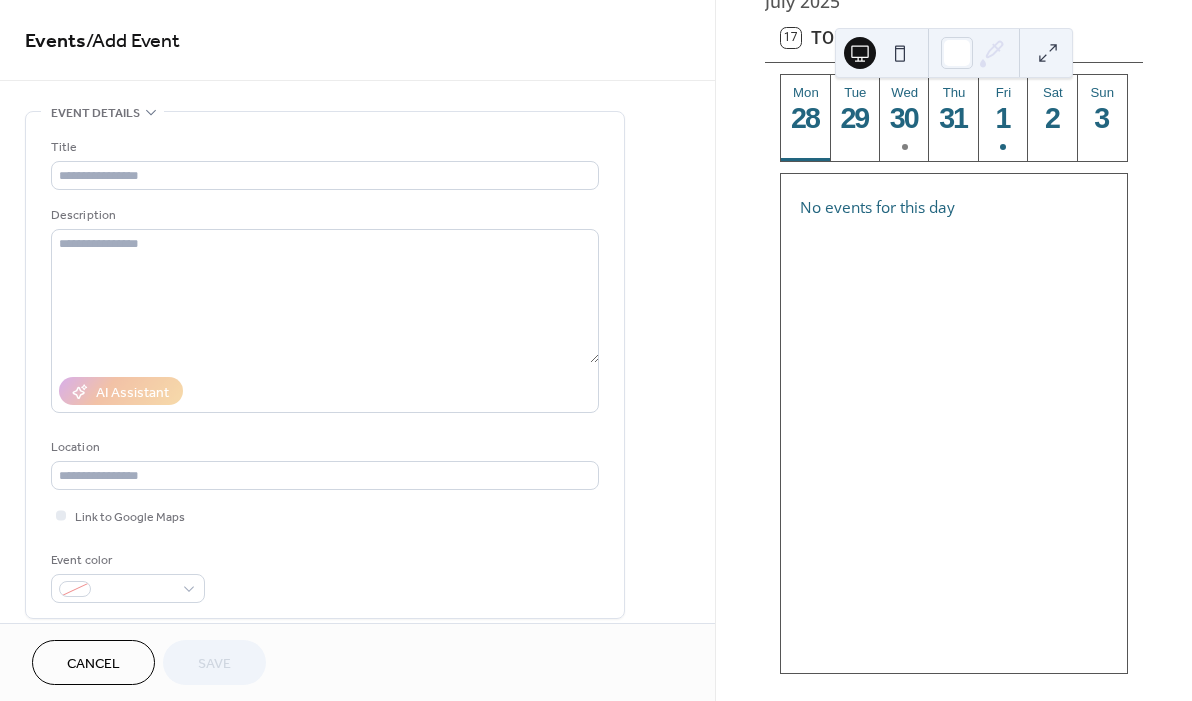 scroll, scrollTop: 103, scrollLeft: 0, axis: vertical 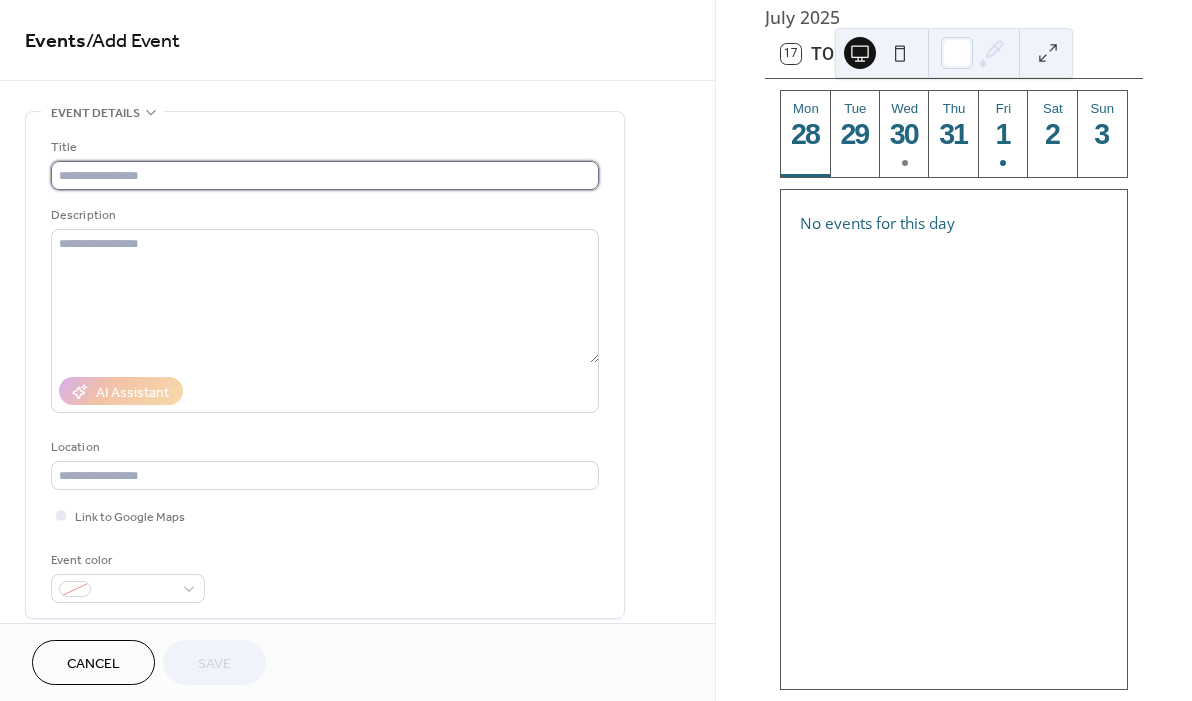 click at bounding box center [325, 175] 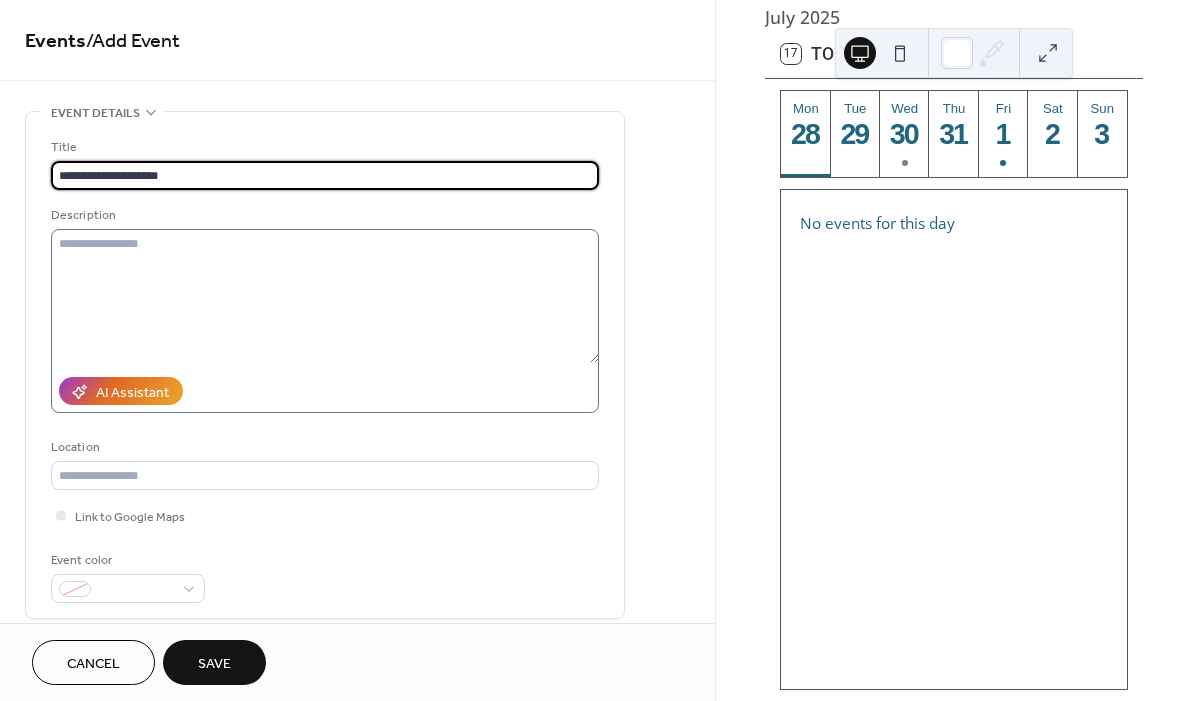 type on "**********" 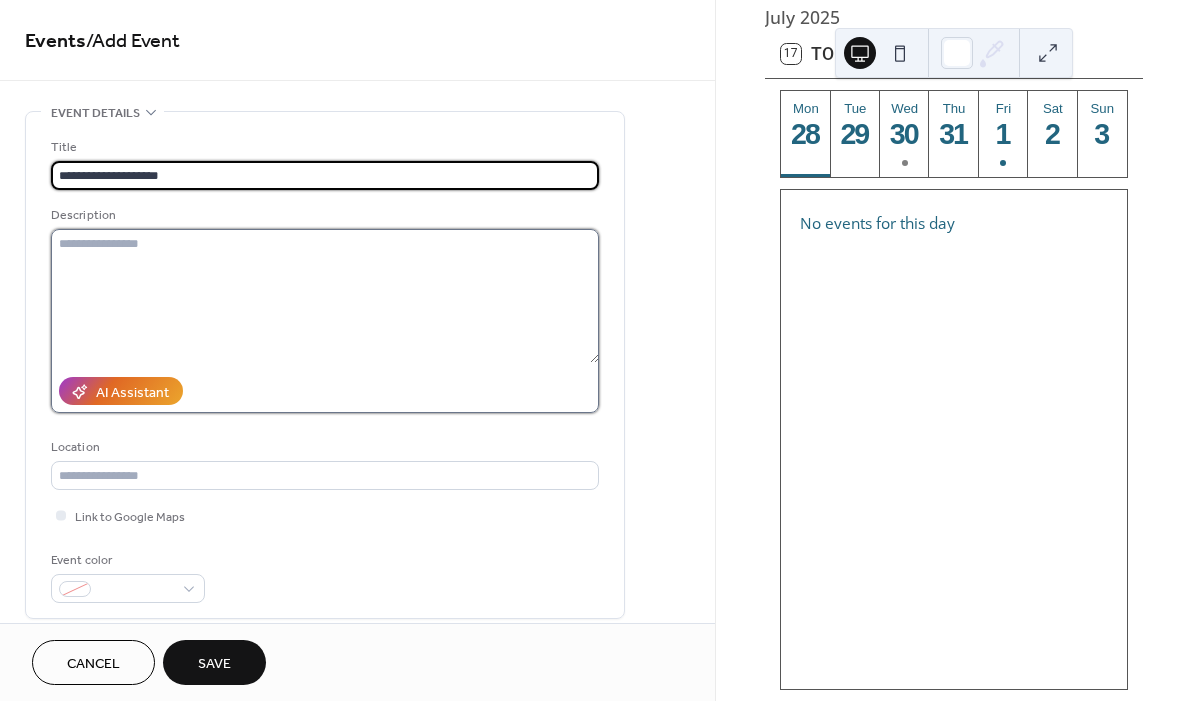 click at bounding box center (325, 296) 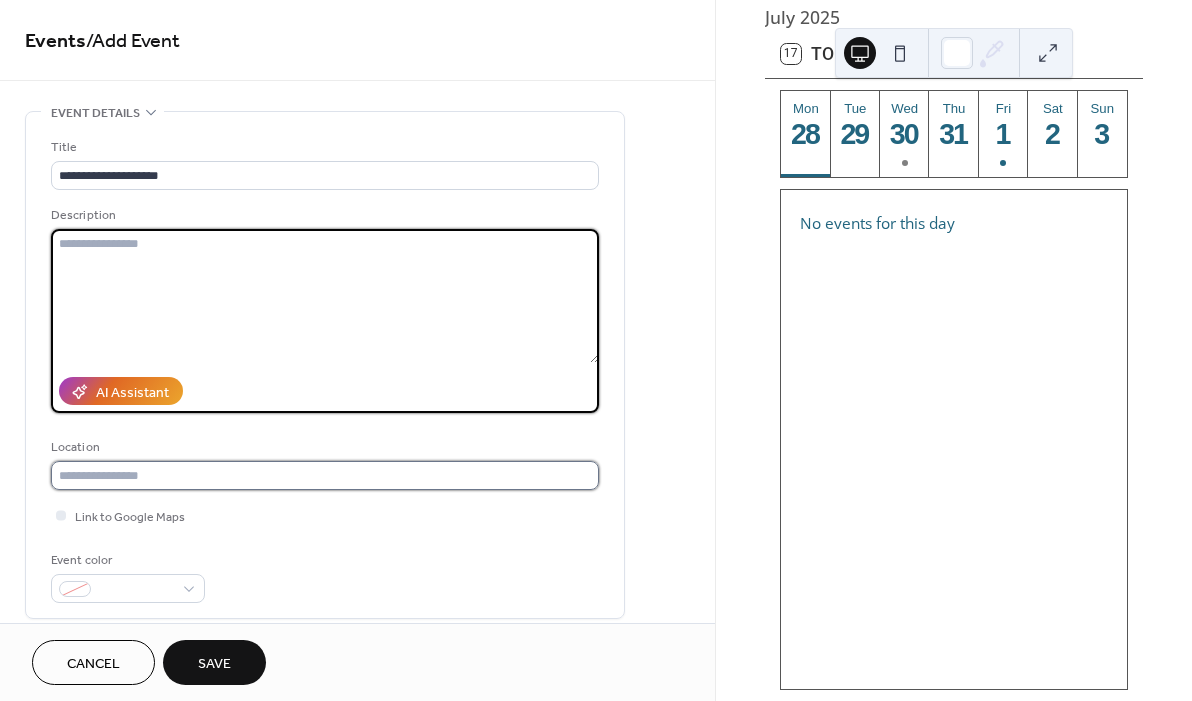 click at bounding box center (325, 475) 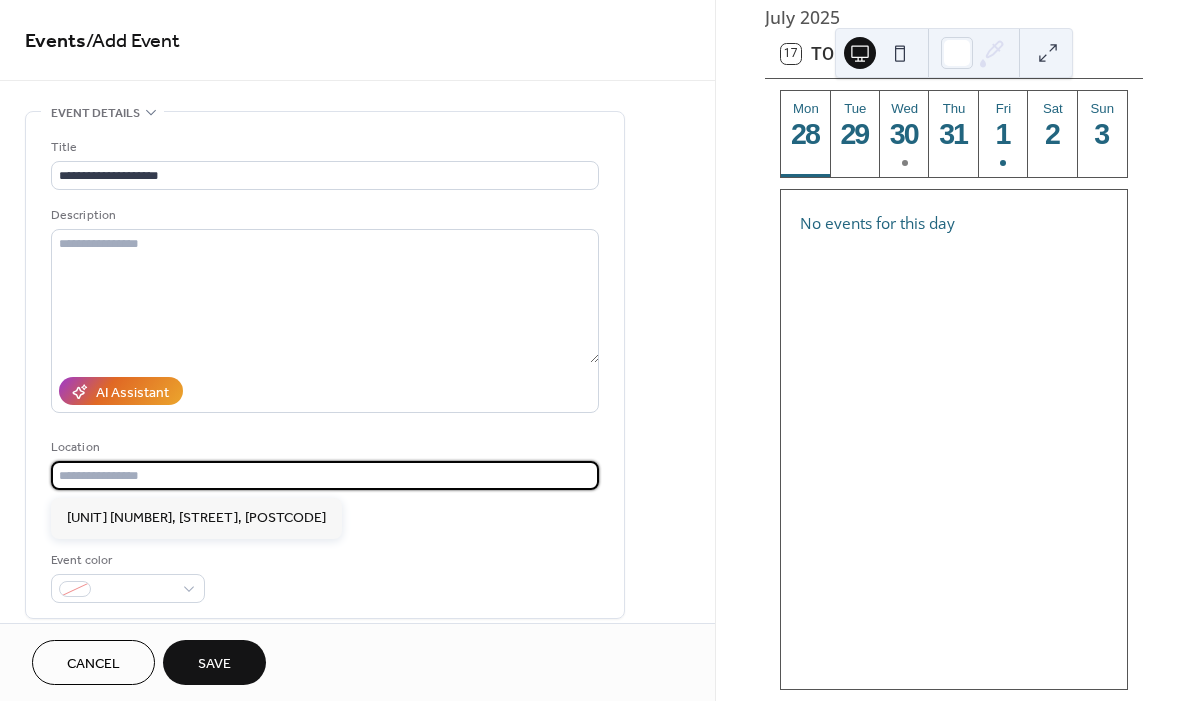 click on "**********" at bounding box center (357, 720) 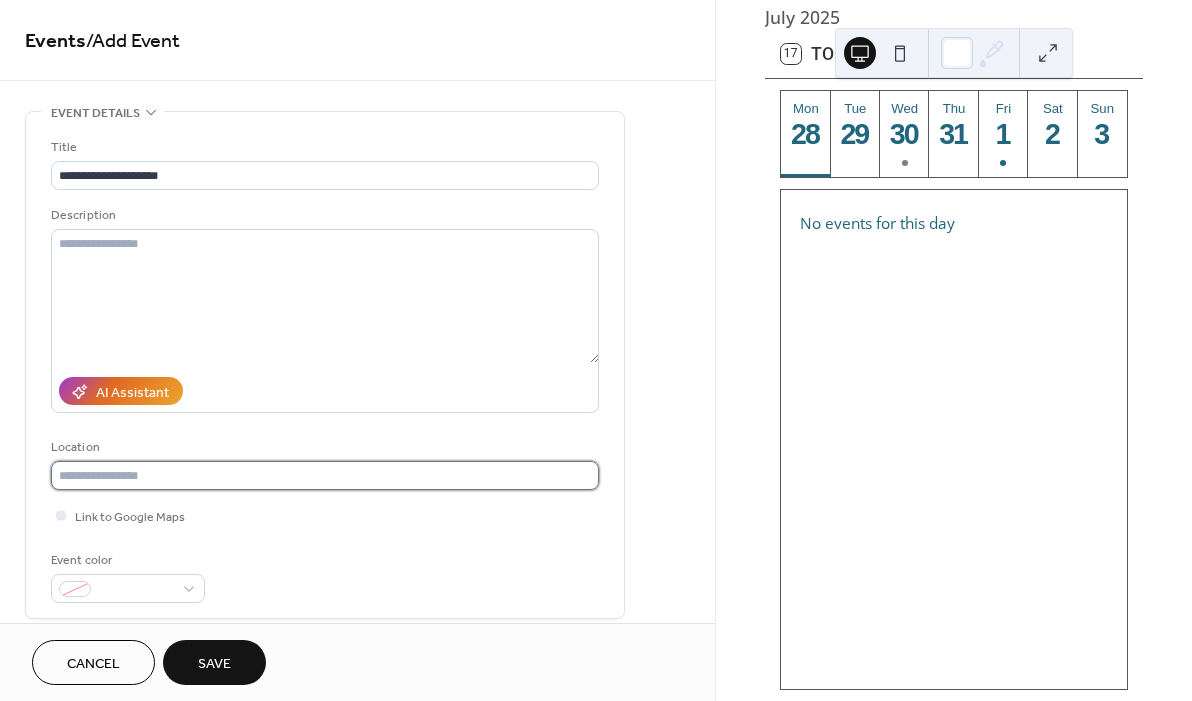 click at bounding box center [325, 475] 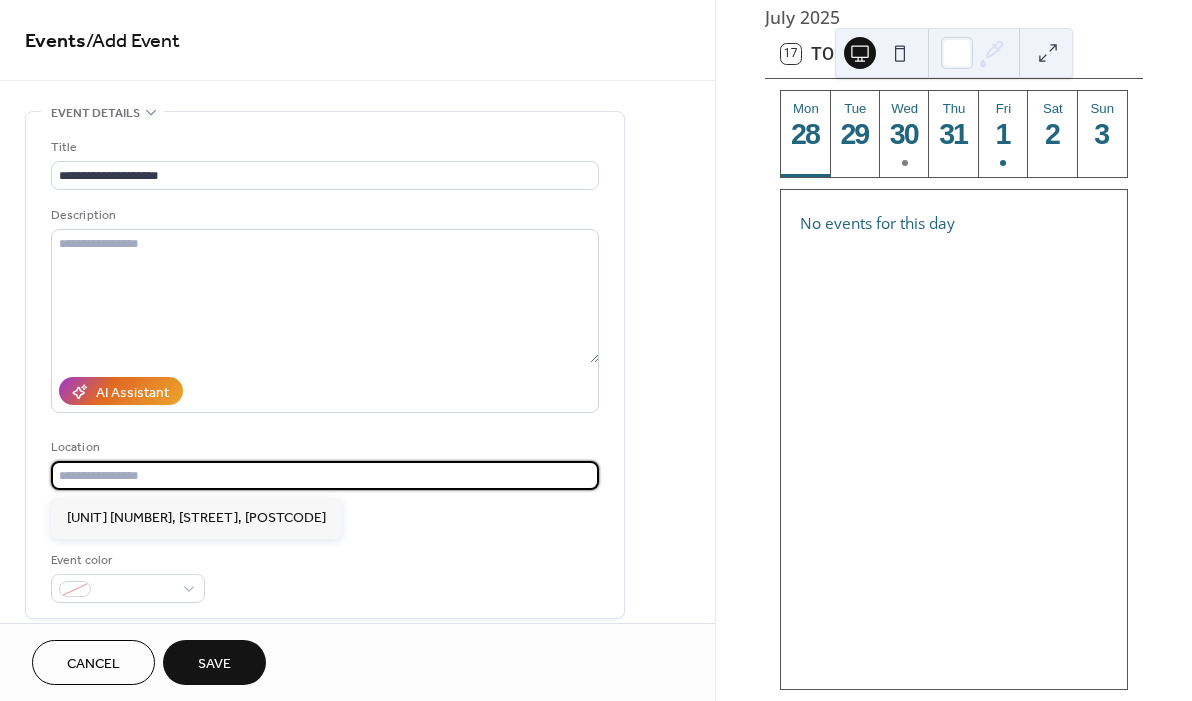type on "*" 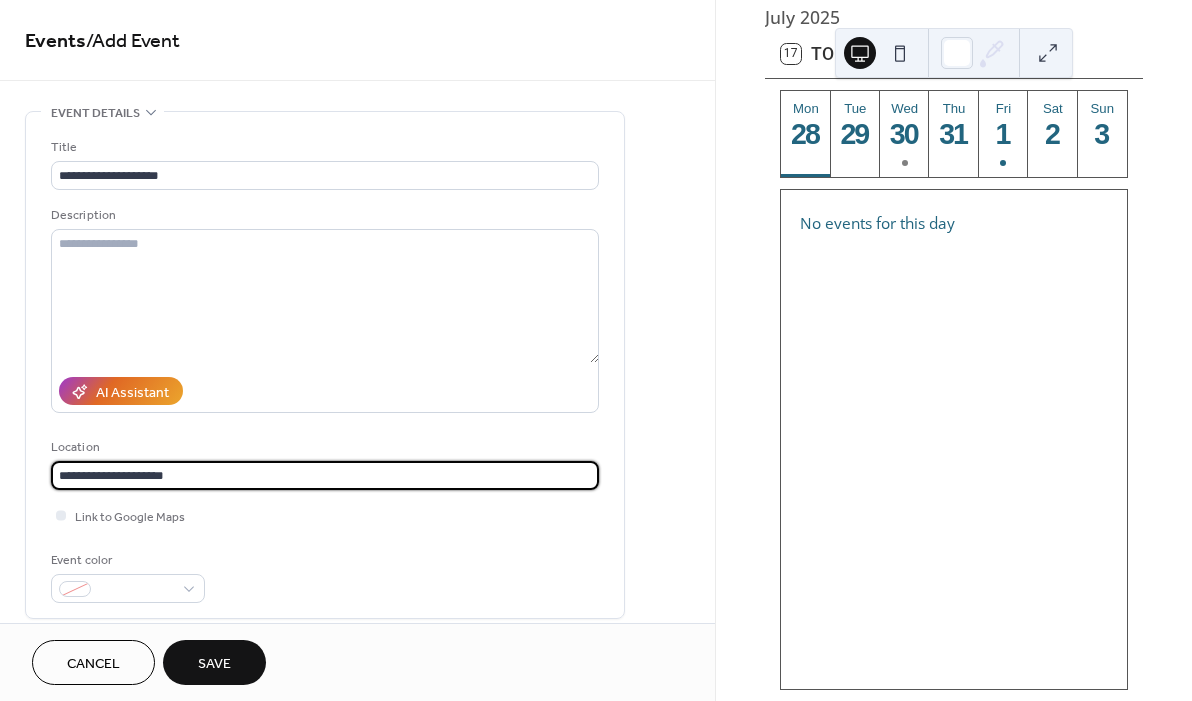 click on "**********" at bounding box center (325, 475) 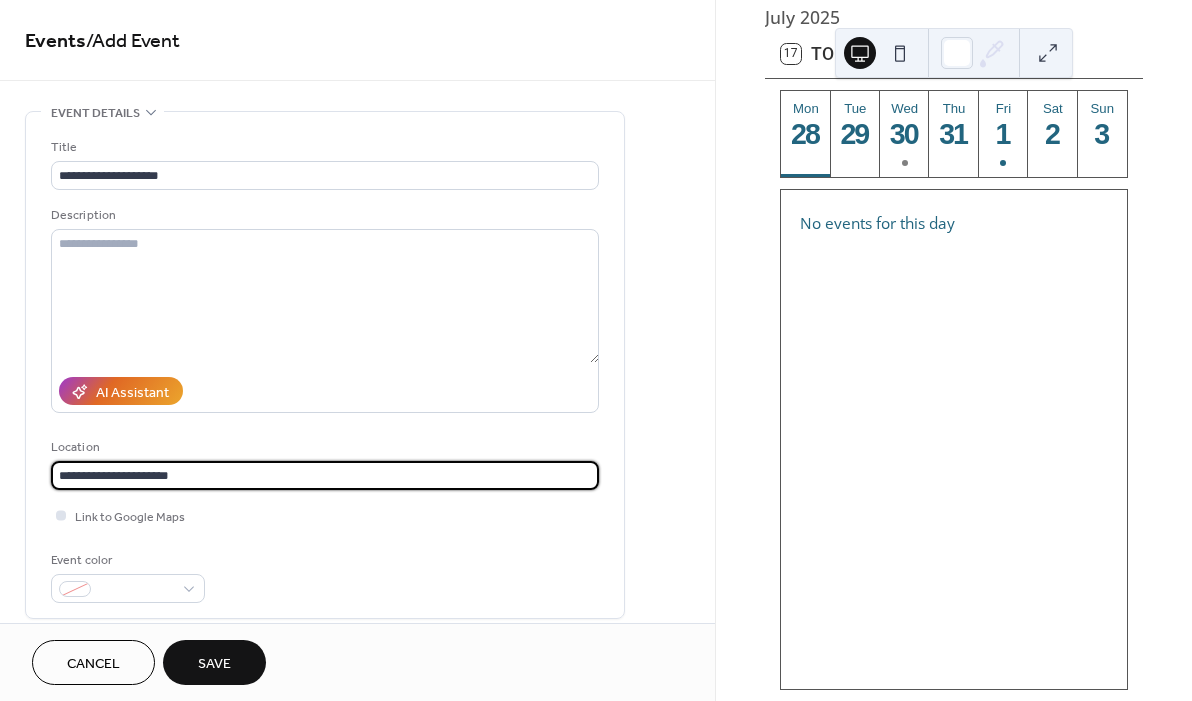 type on "**********" 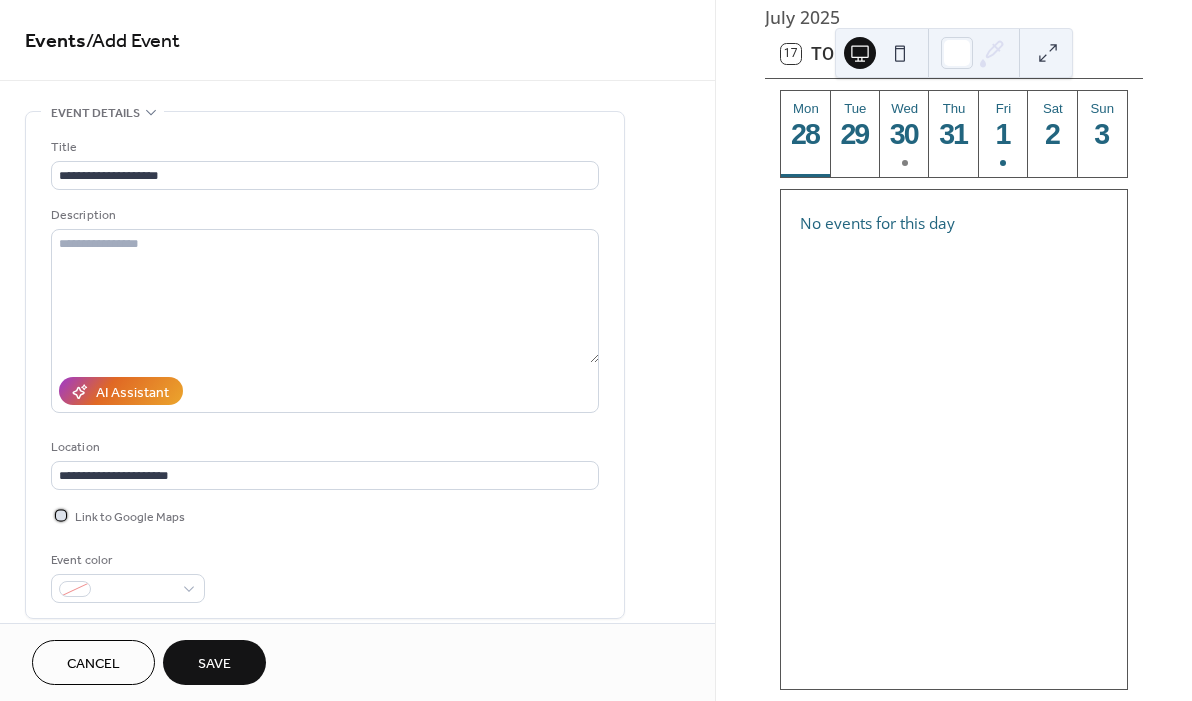 click on "Link to Google Maps" at bounding box center (130, 517) 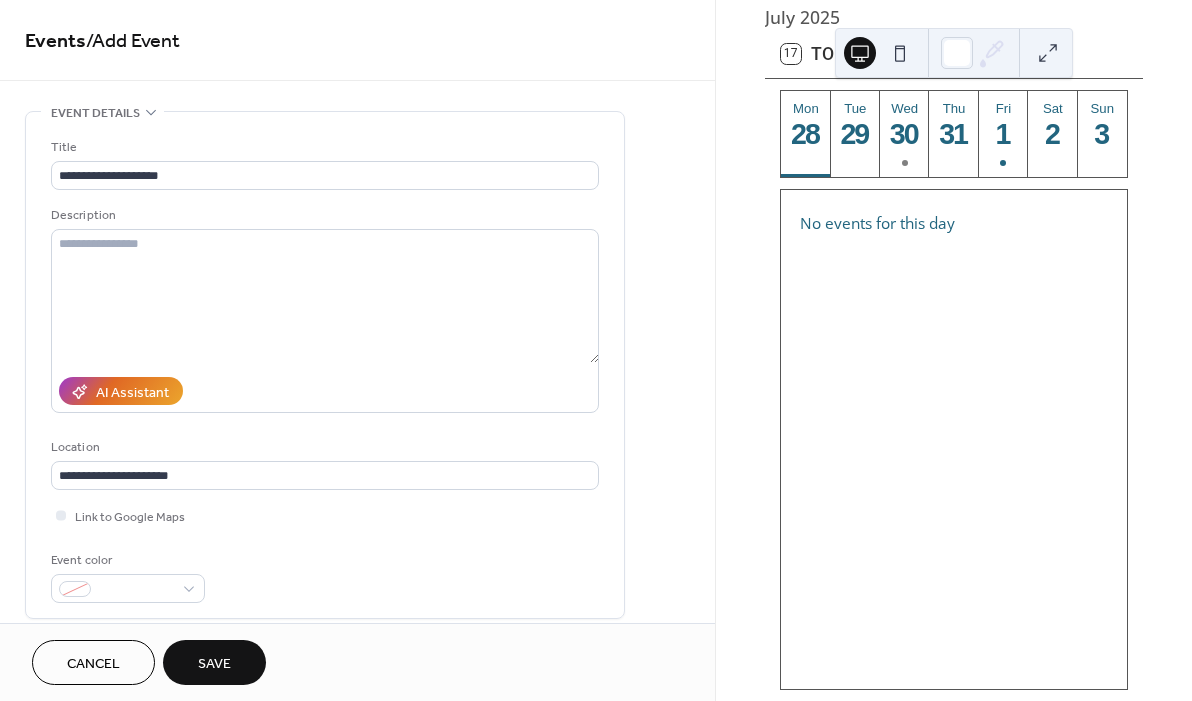 click on "Link to Google Maps" at bounding box center (325, 515) 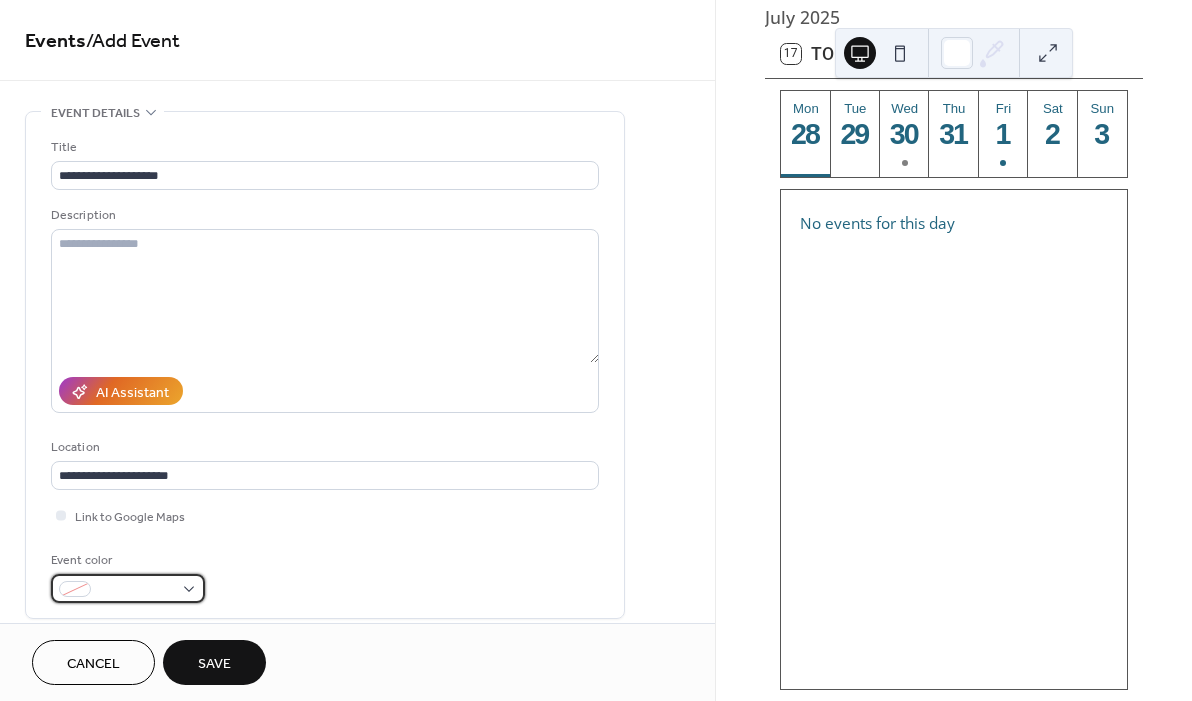 click at bounding box center (136, 590) 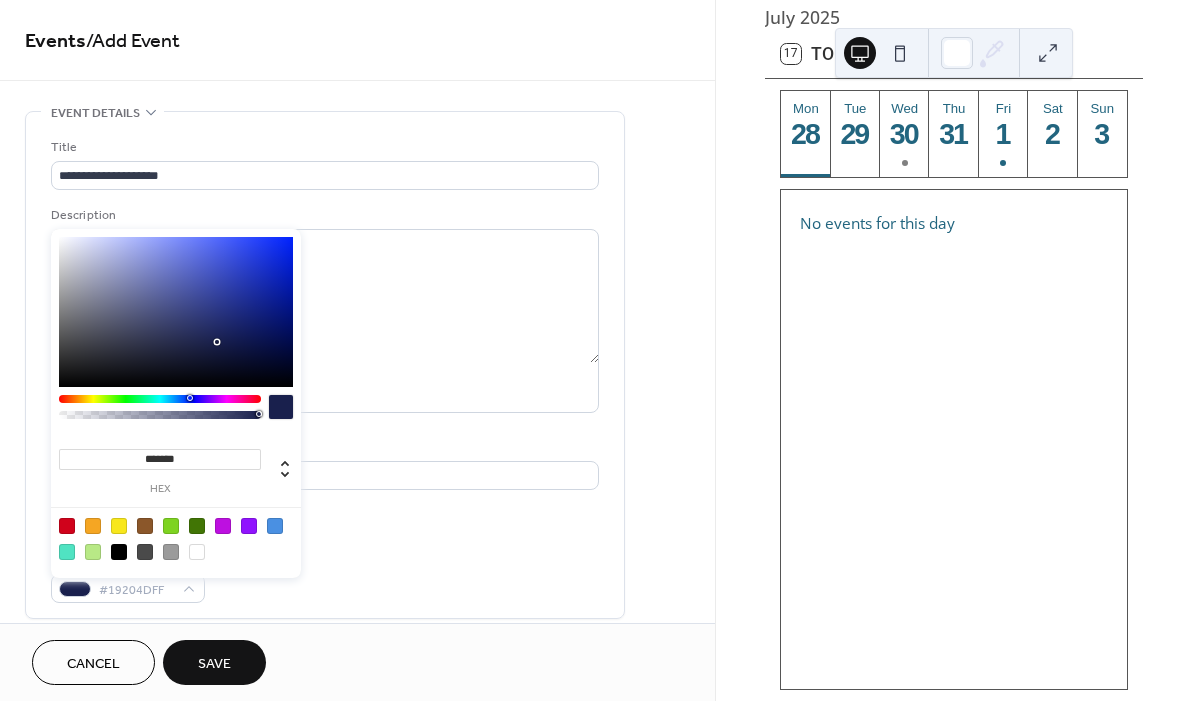 drag, startPoint x: 200, startPoint y: 398, endPoint x: 185, endPoint y: 403, distance: 15.811388 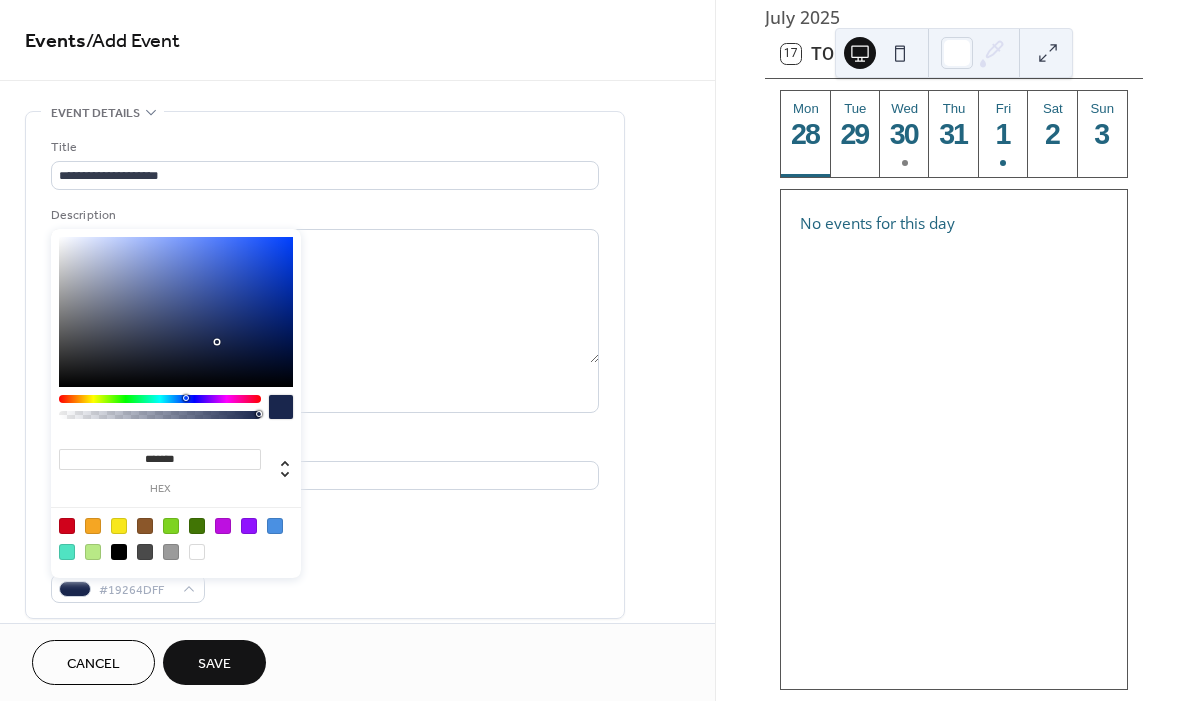 click at bounding box center (160, 399) 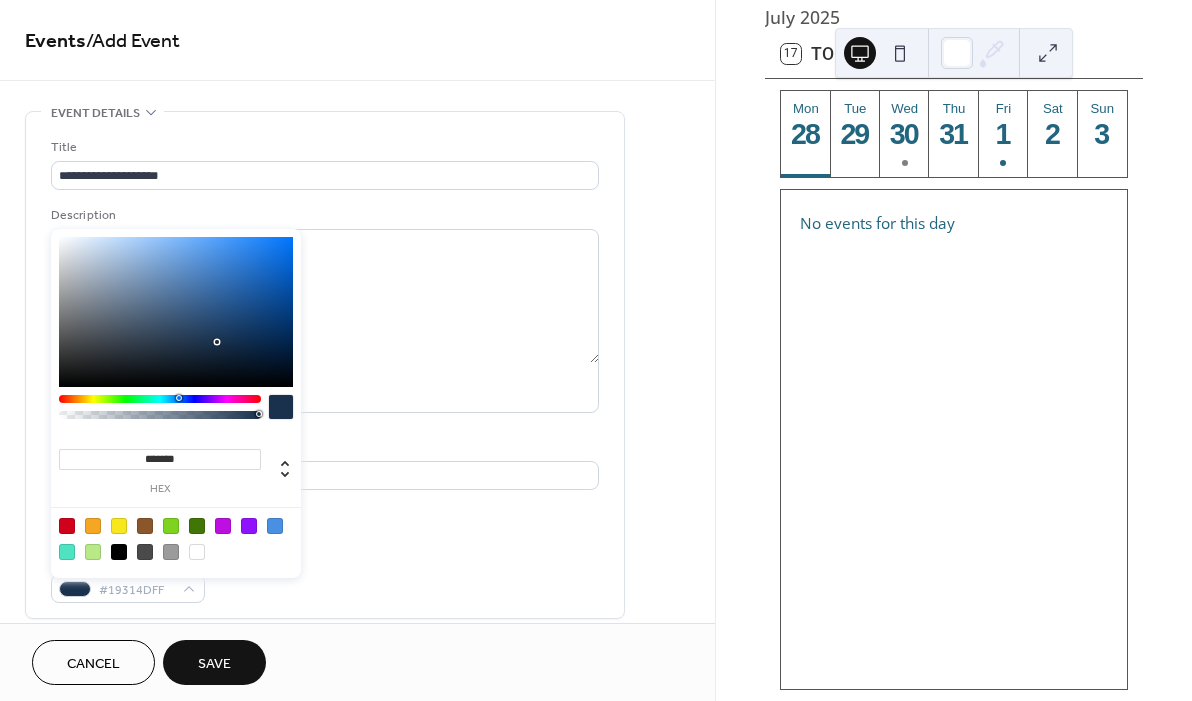 click on "*******" at bounding box center (160, 459) 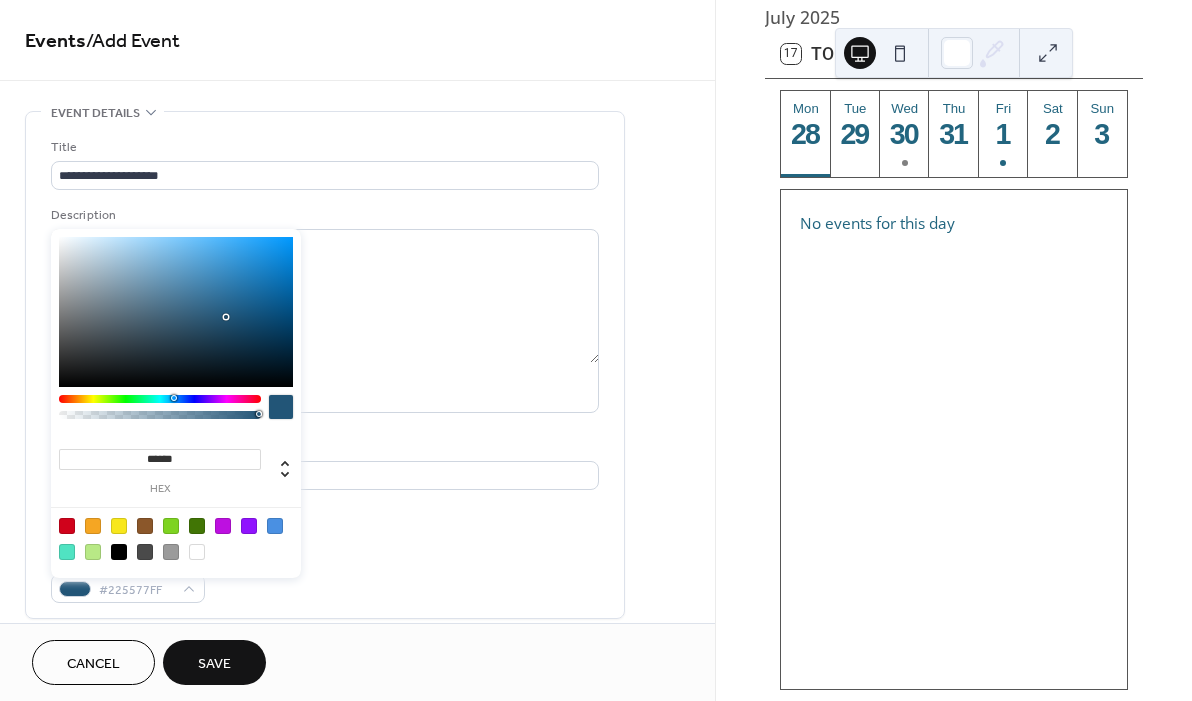 type on "*******" 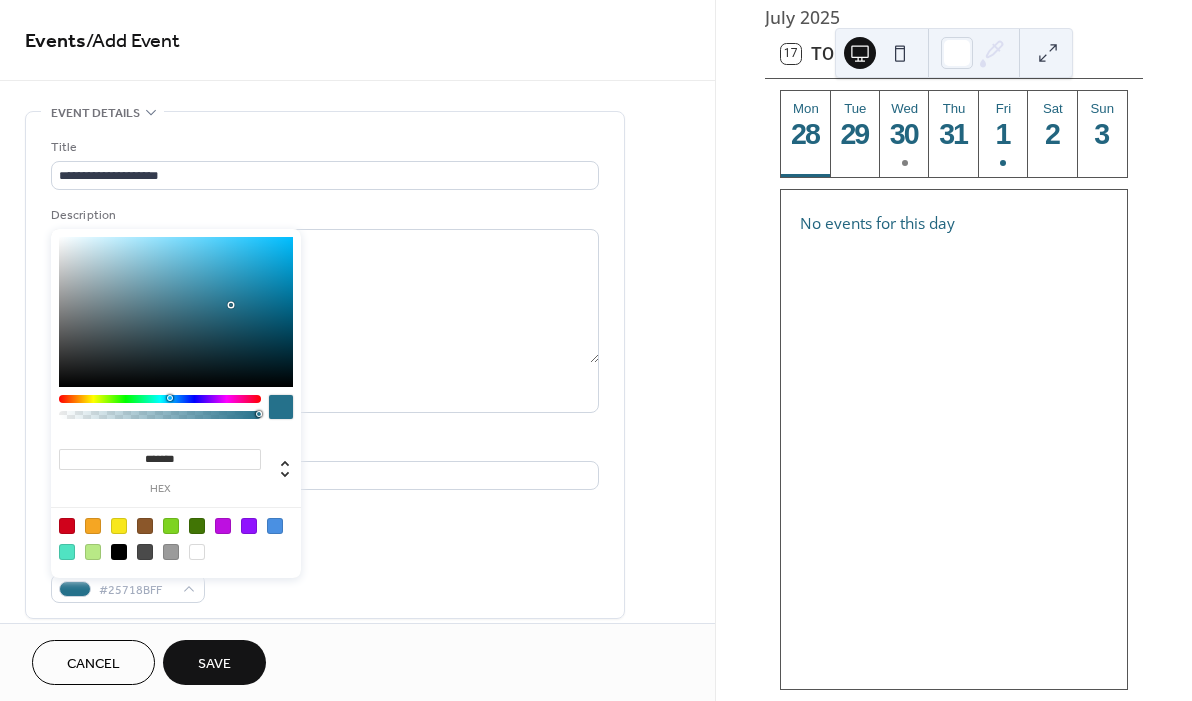 click on "Save" at bounding box center [214, 664] 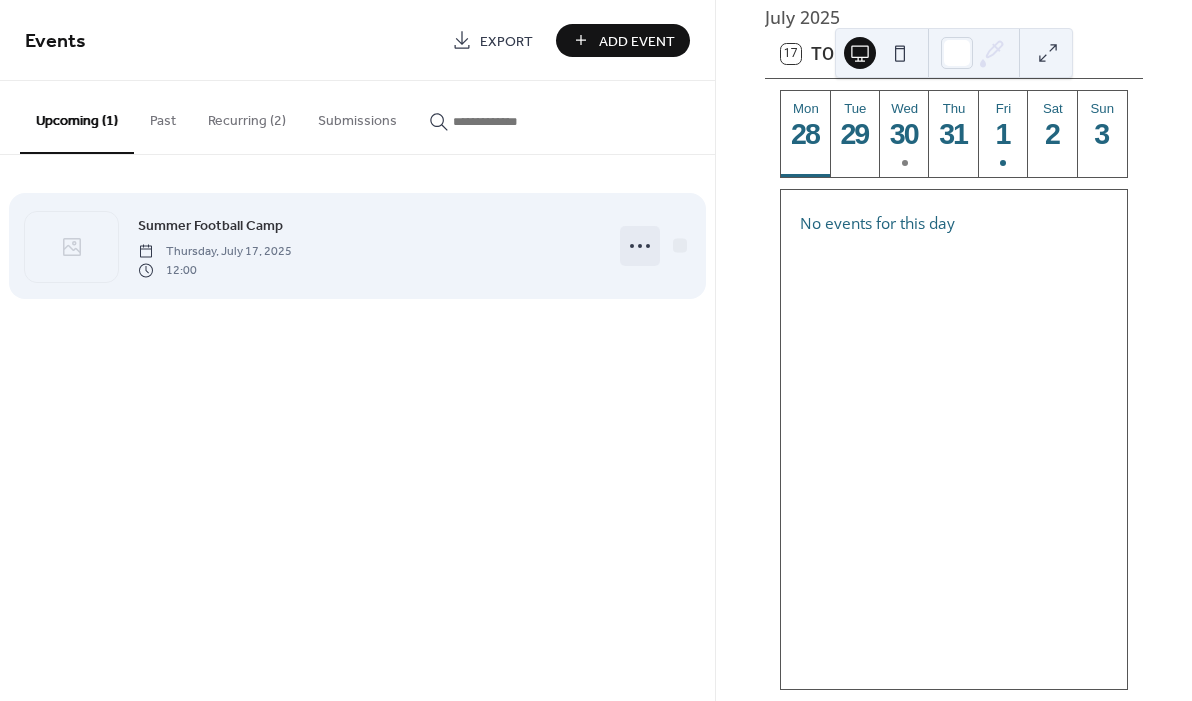 click 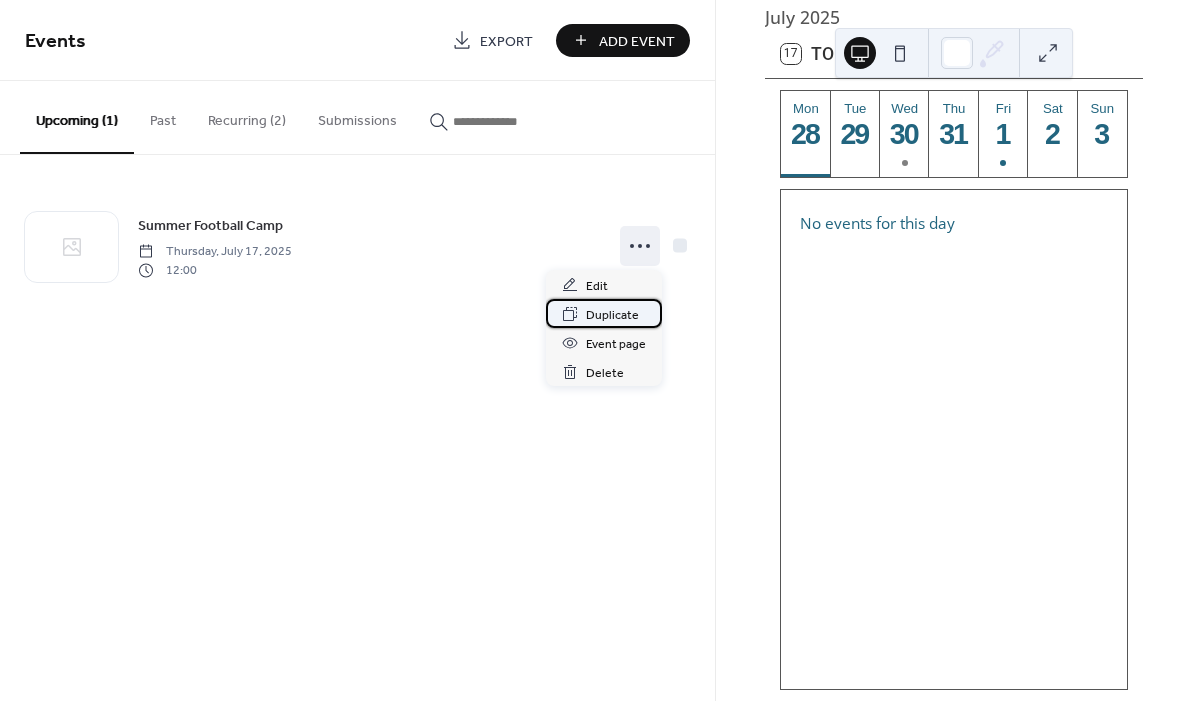 click on "Duplicate" at bounding box center [612, 315] 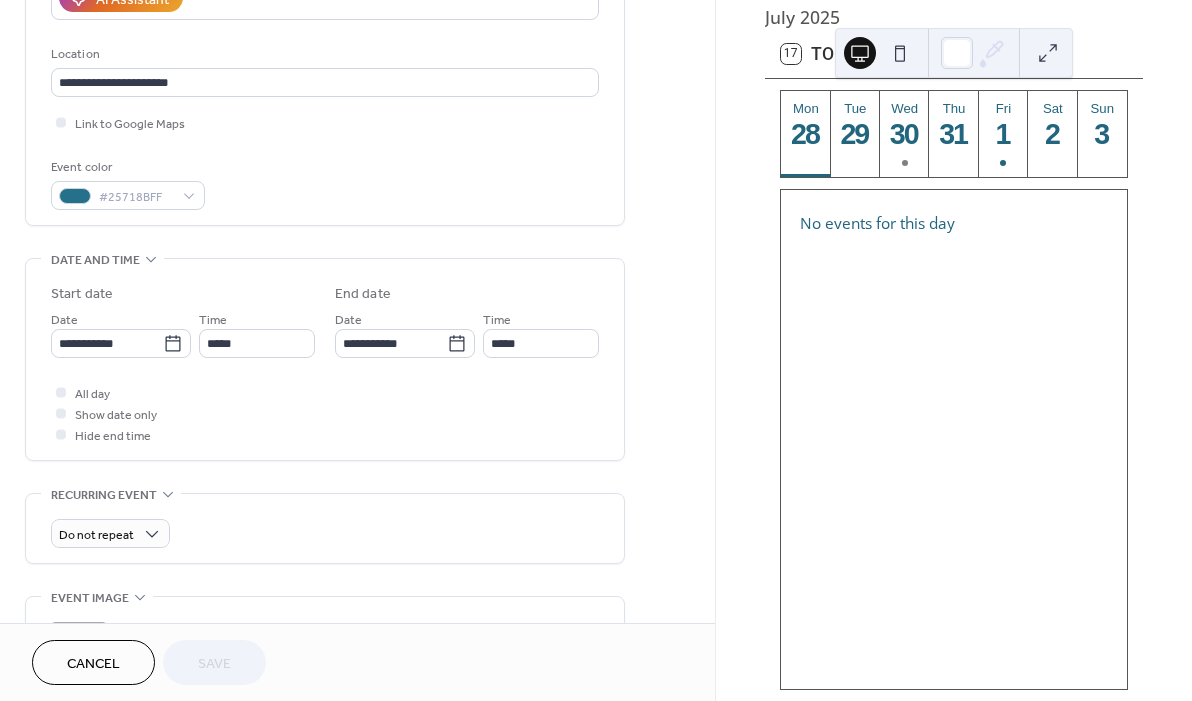 scroll, scrollTop: 394, scrollLeft: 0, axis: vertical 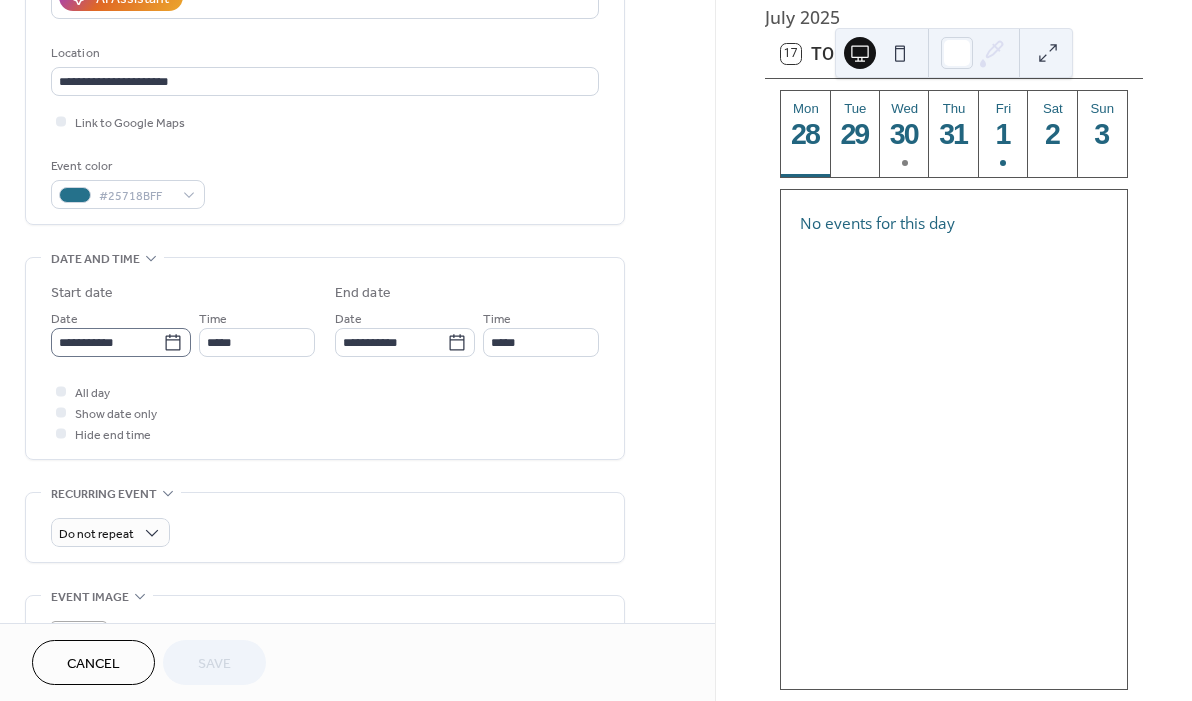click 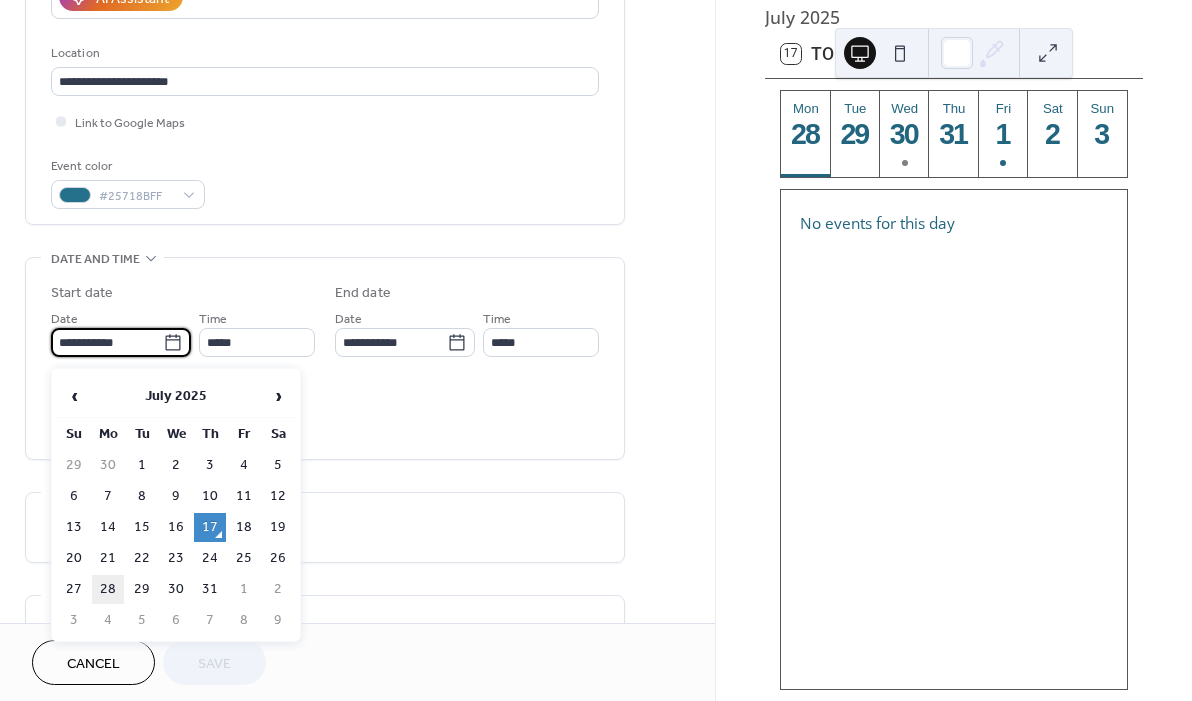 click on "28" at bounding box center [108, 589] 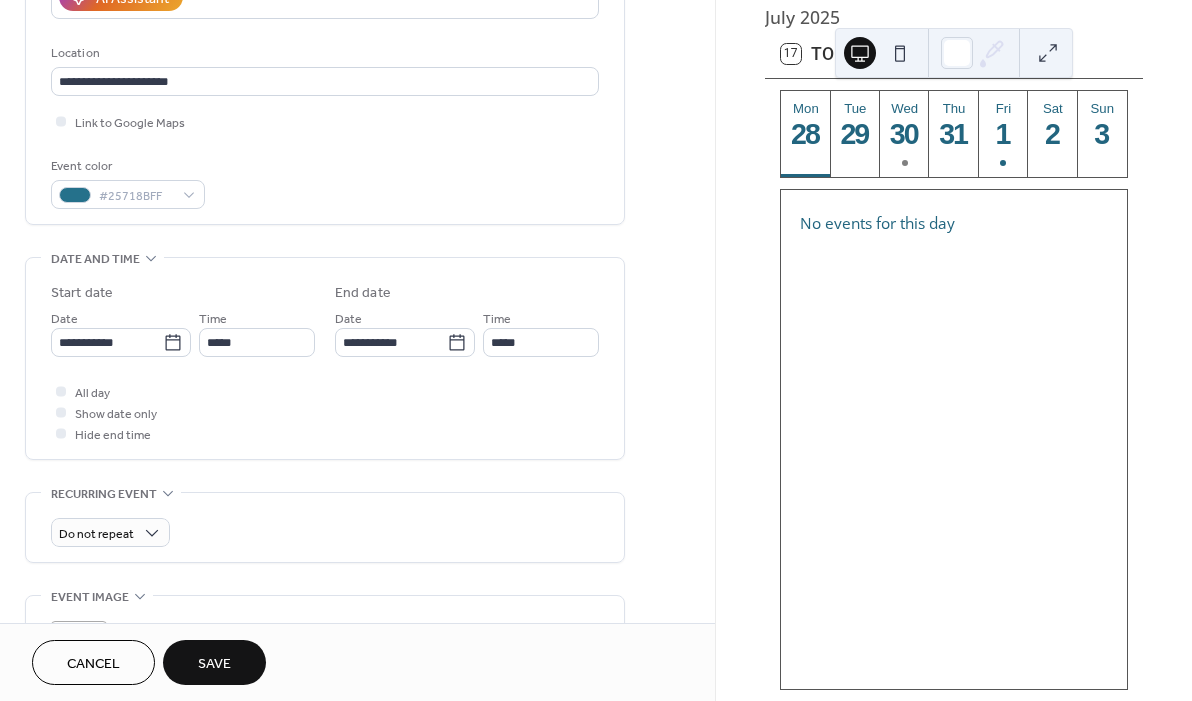 type on "**********" 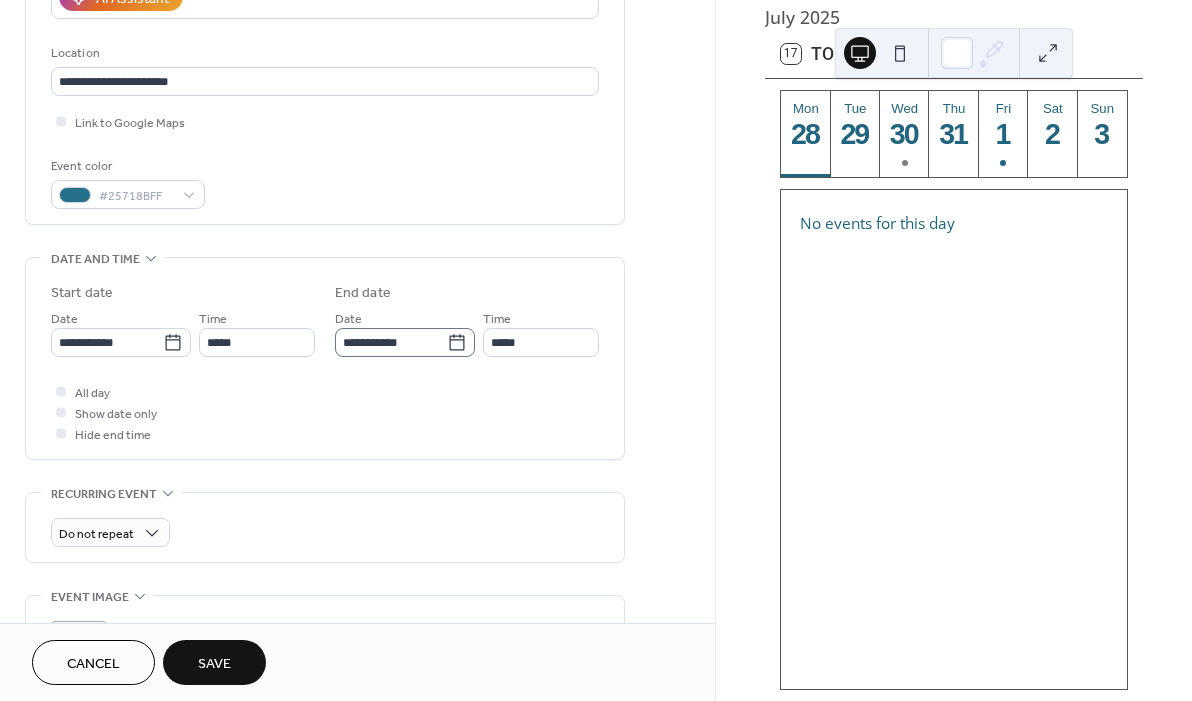 click 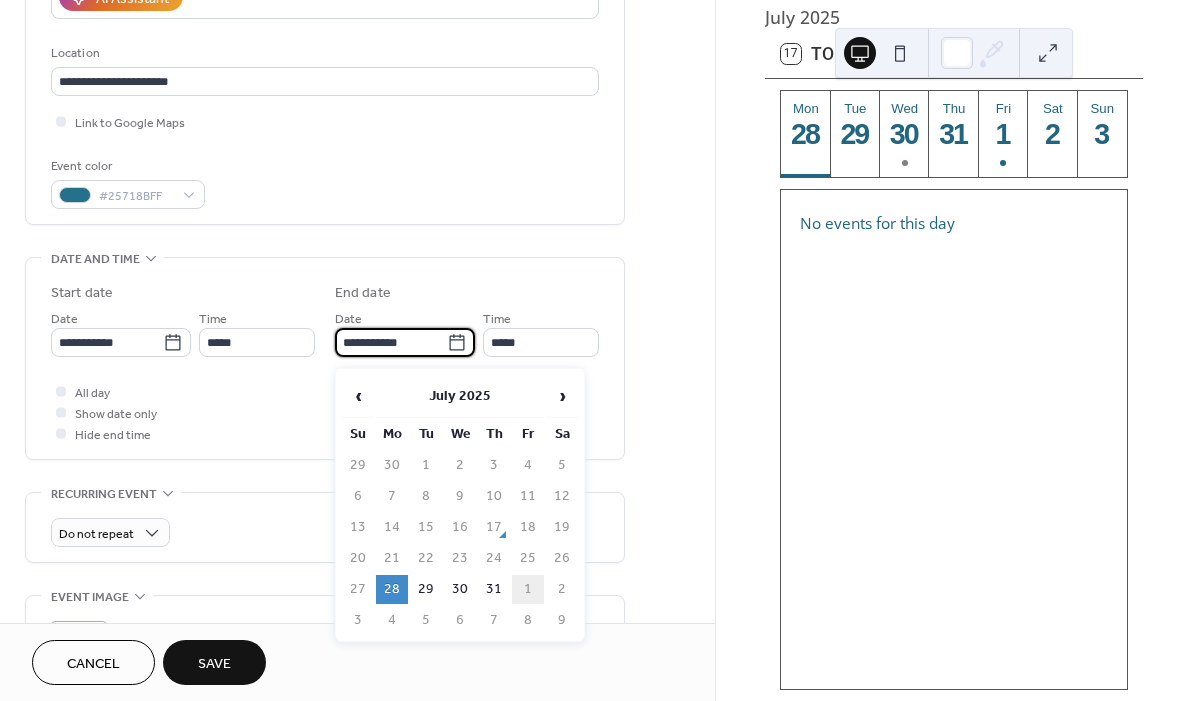 click on "1" at bounding box center (528, 589) 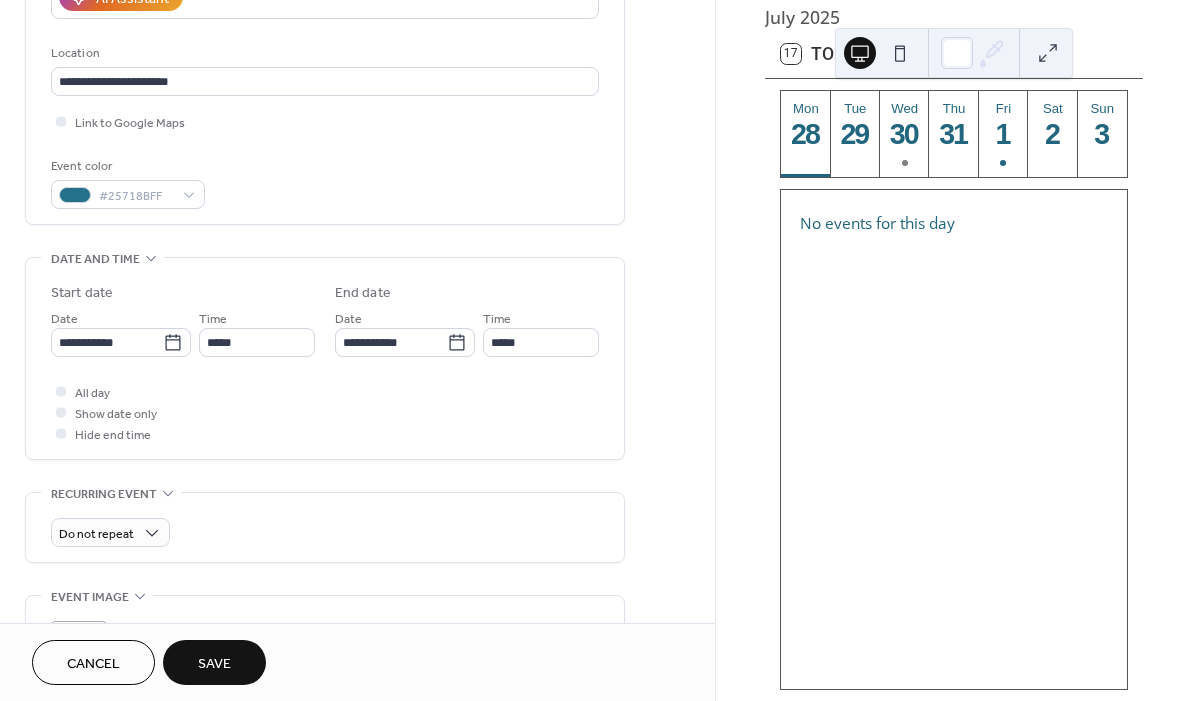 type on "**********" 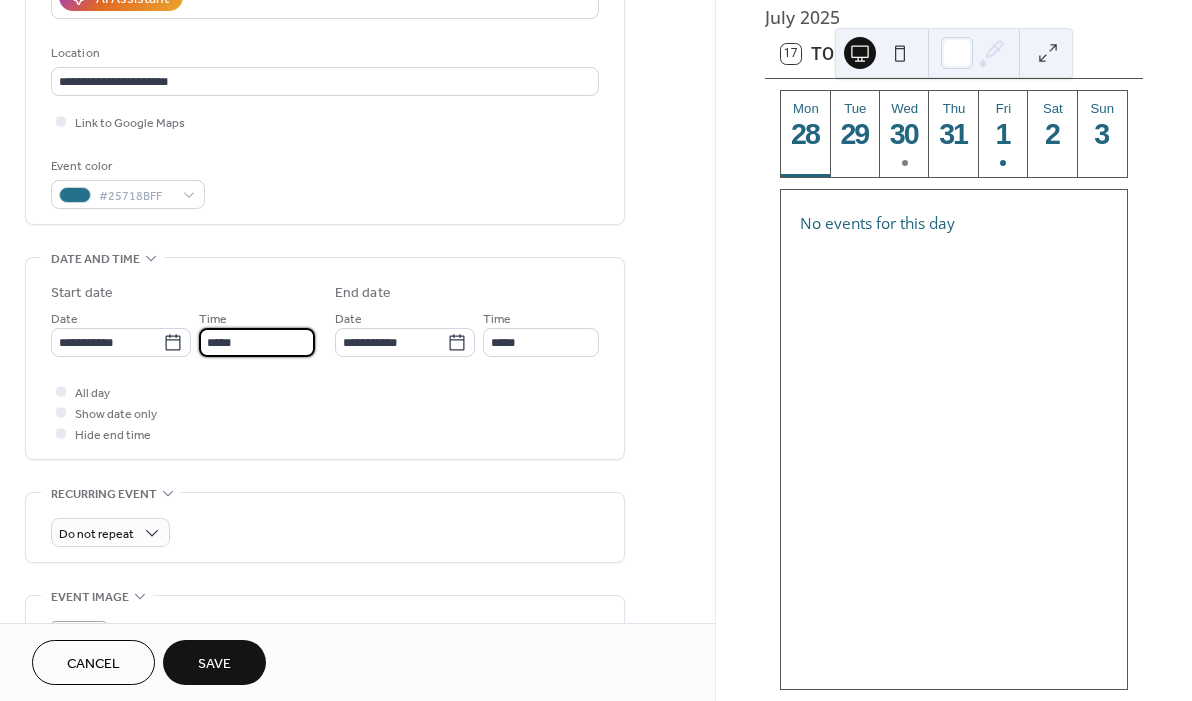 click on "*****" at bounding box center [257, 342] 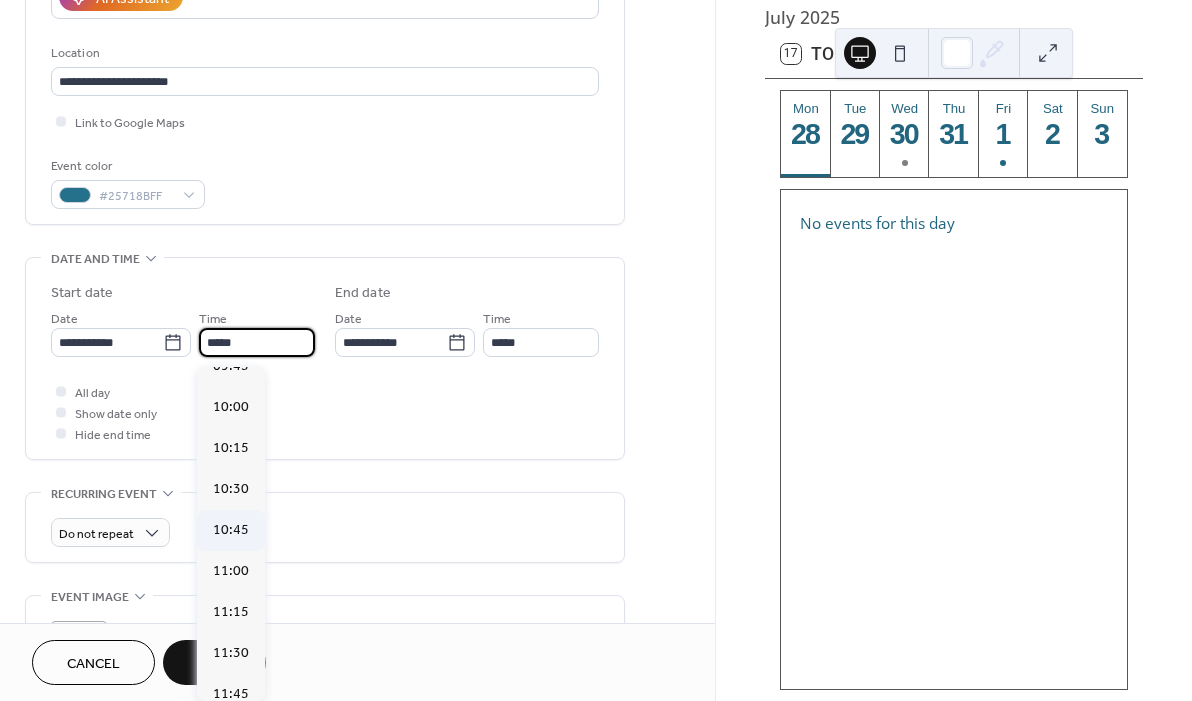 scroll, scrollTop: 1612, scrollLeft: 0, axis: vertical 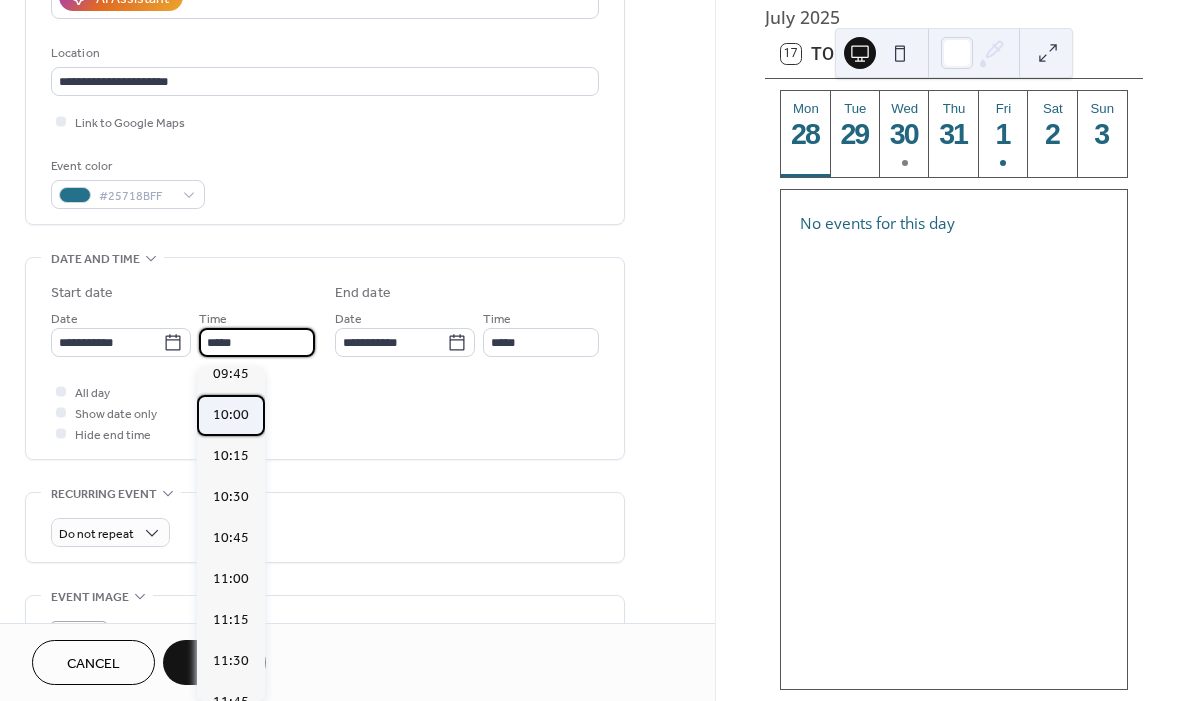 click on "10:00" at bounding box center (231, 415) 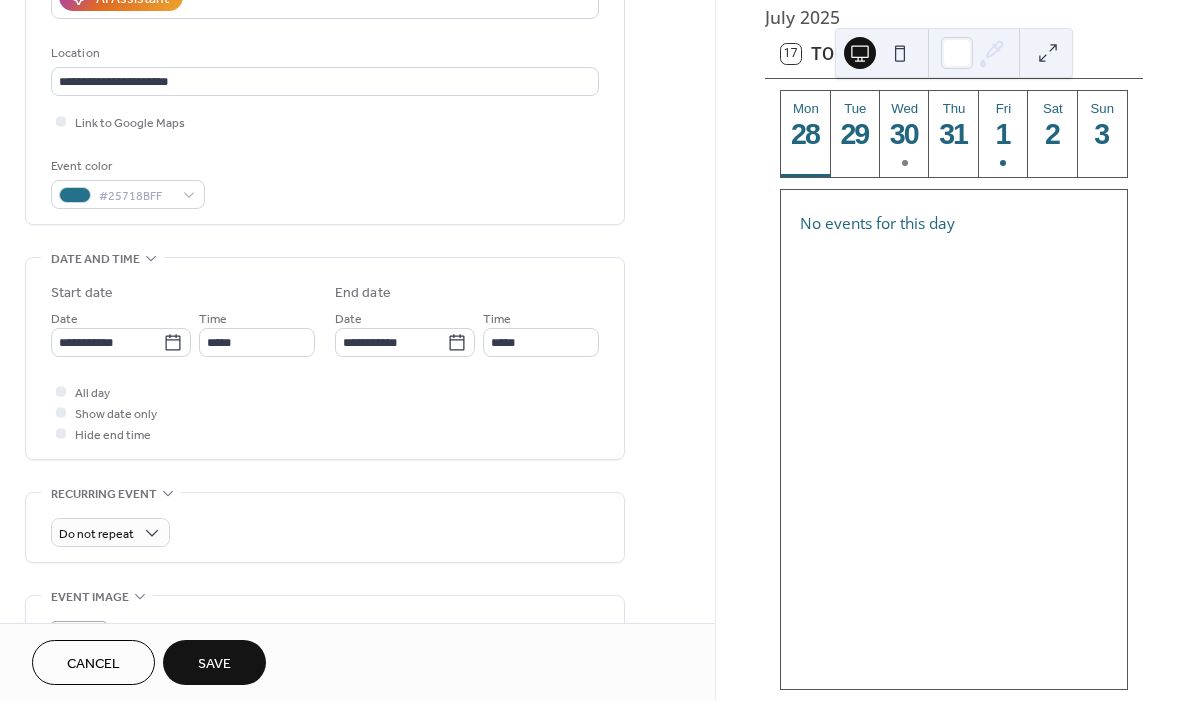 type on "*****" 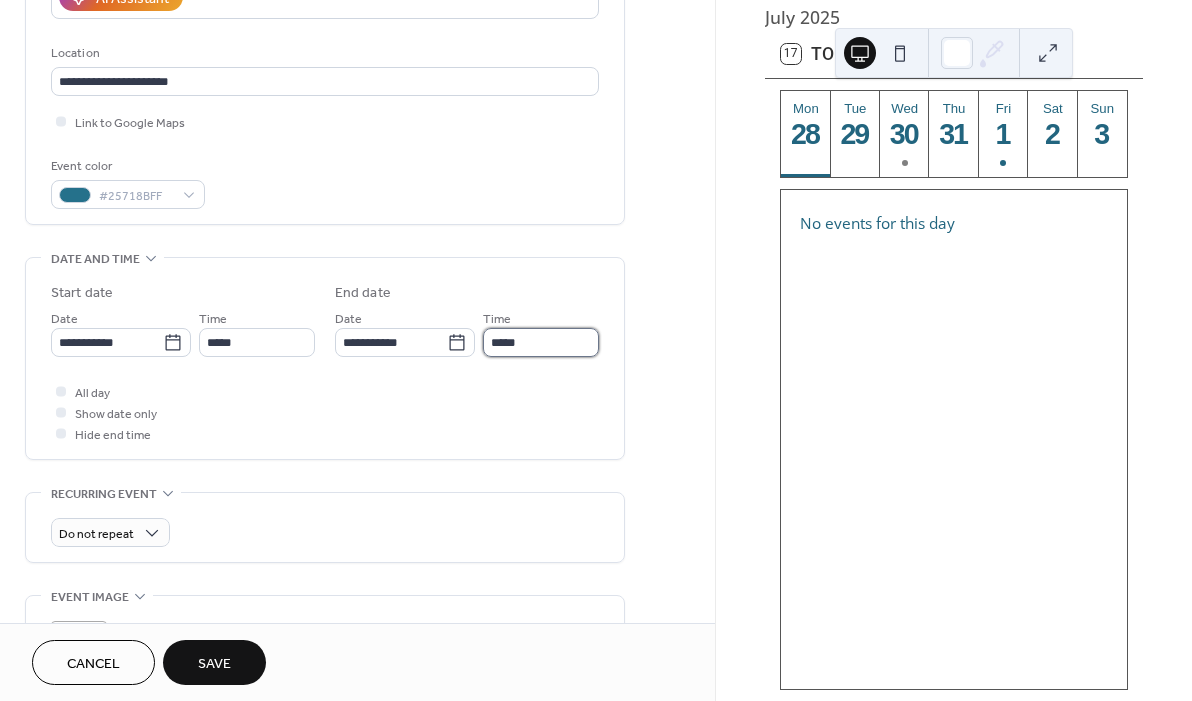 click on "*****" at bounding box center (541, 342) 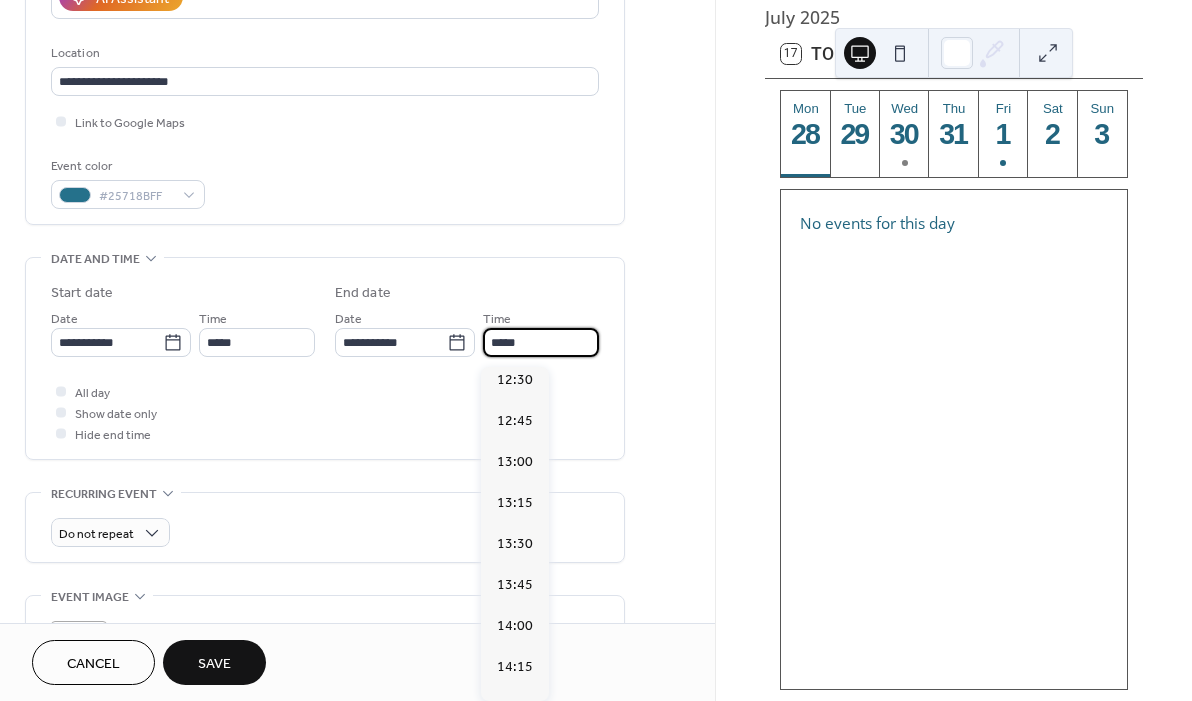 scroll, scrollTop: 2079, scrollLeft: 0, axis: vertical 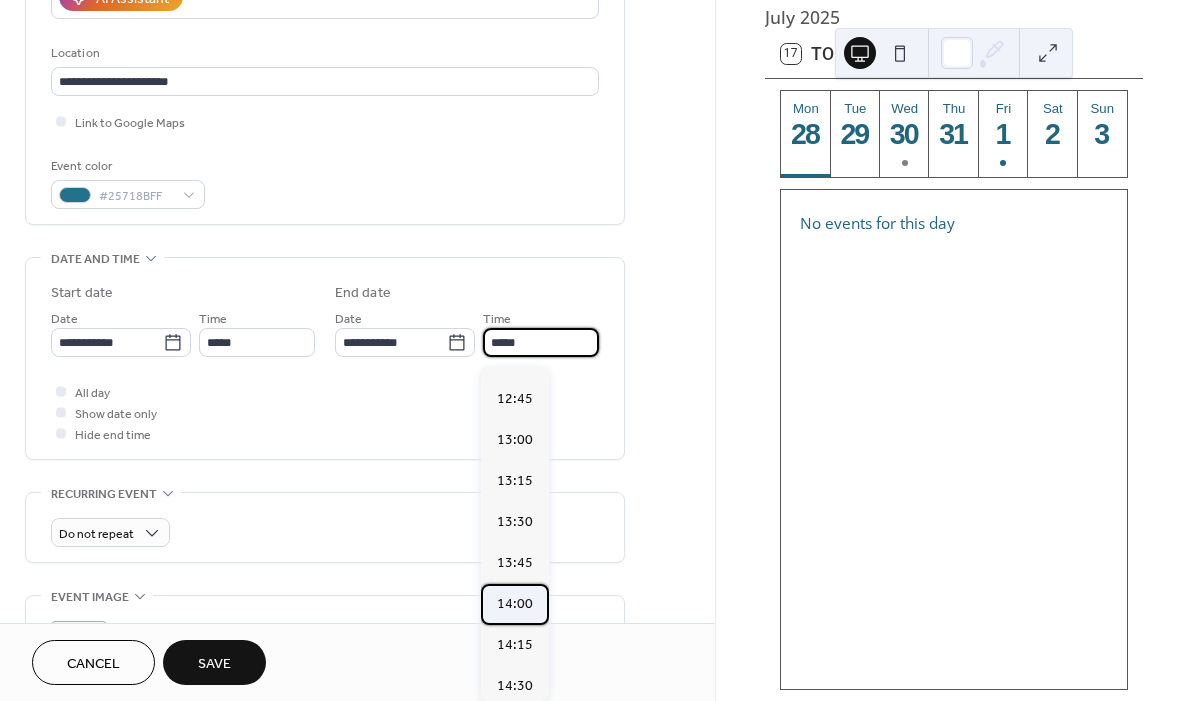 click on "14:00" at bounding box center [515, 604] 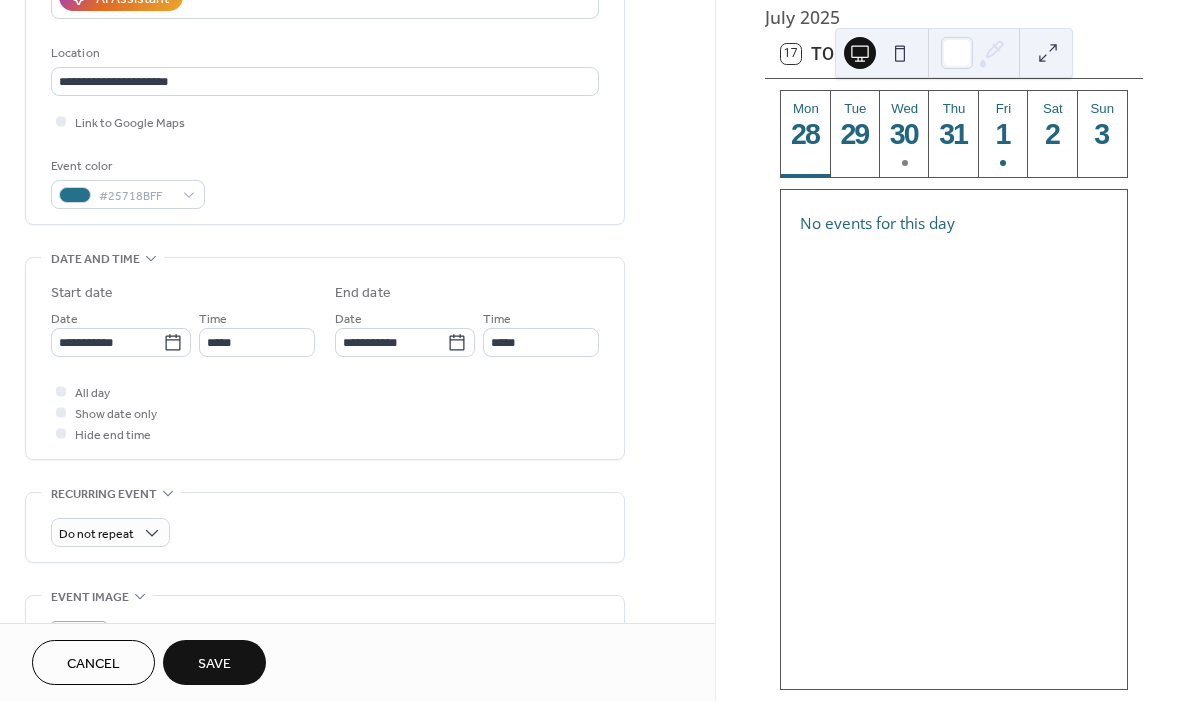 type on "*****" 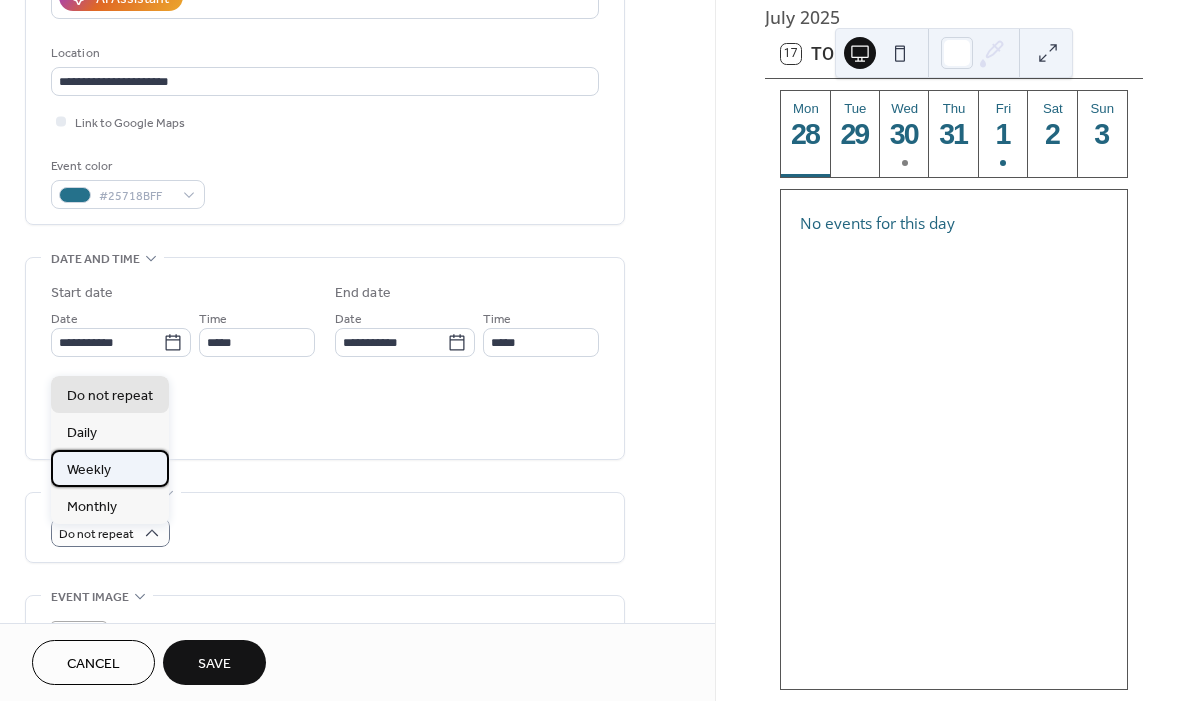 click on "Weekly" at bounding box center [110, 468] 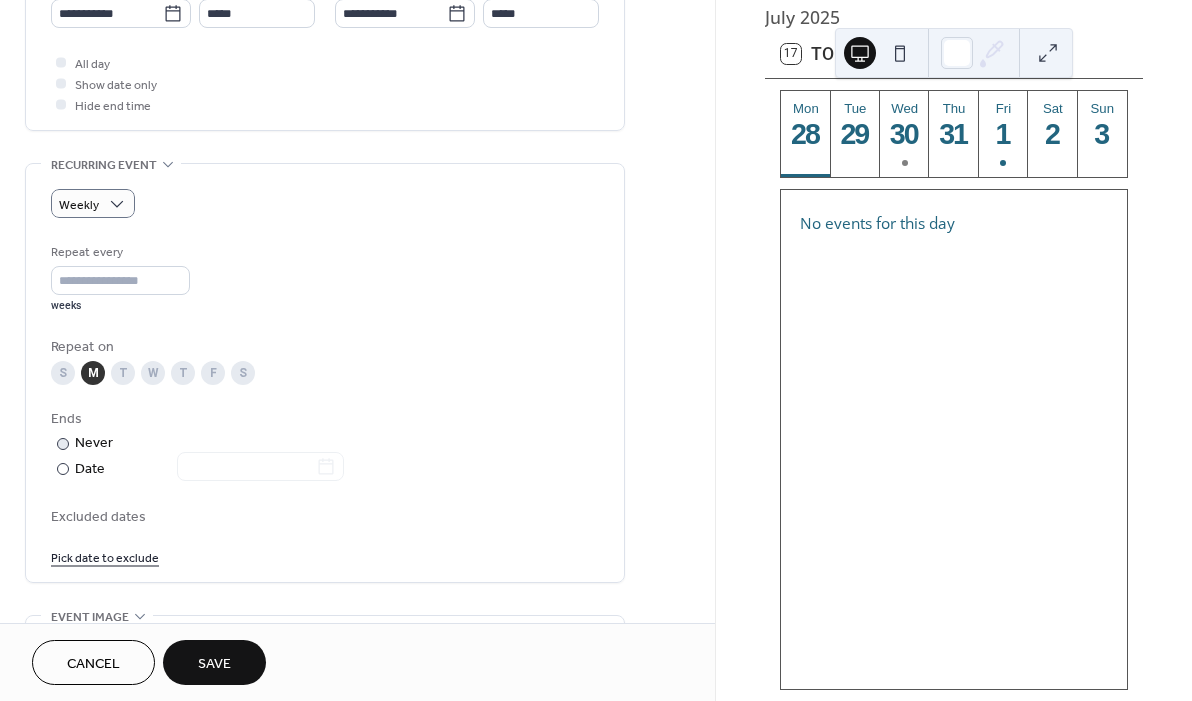 scroll, scrollTop: 729, scrollLeft: 0, axis: vertical 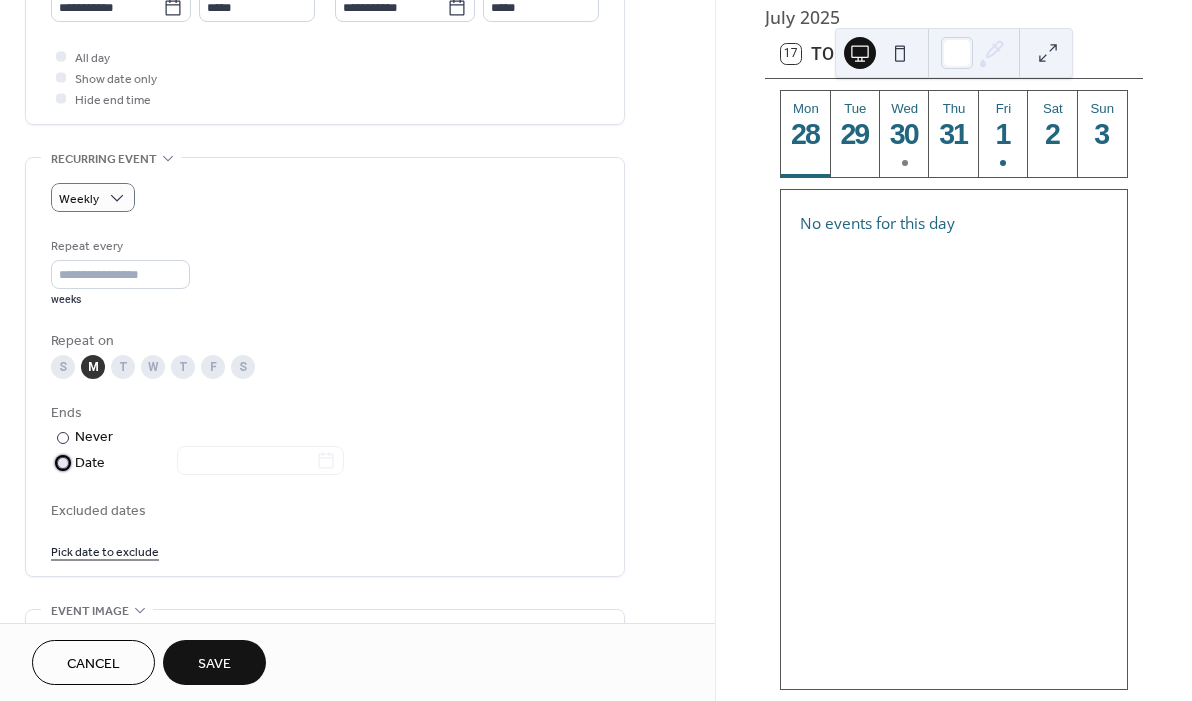 click at bounding box center [63, 463] 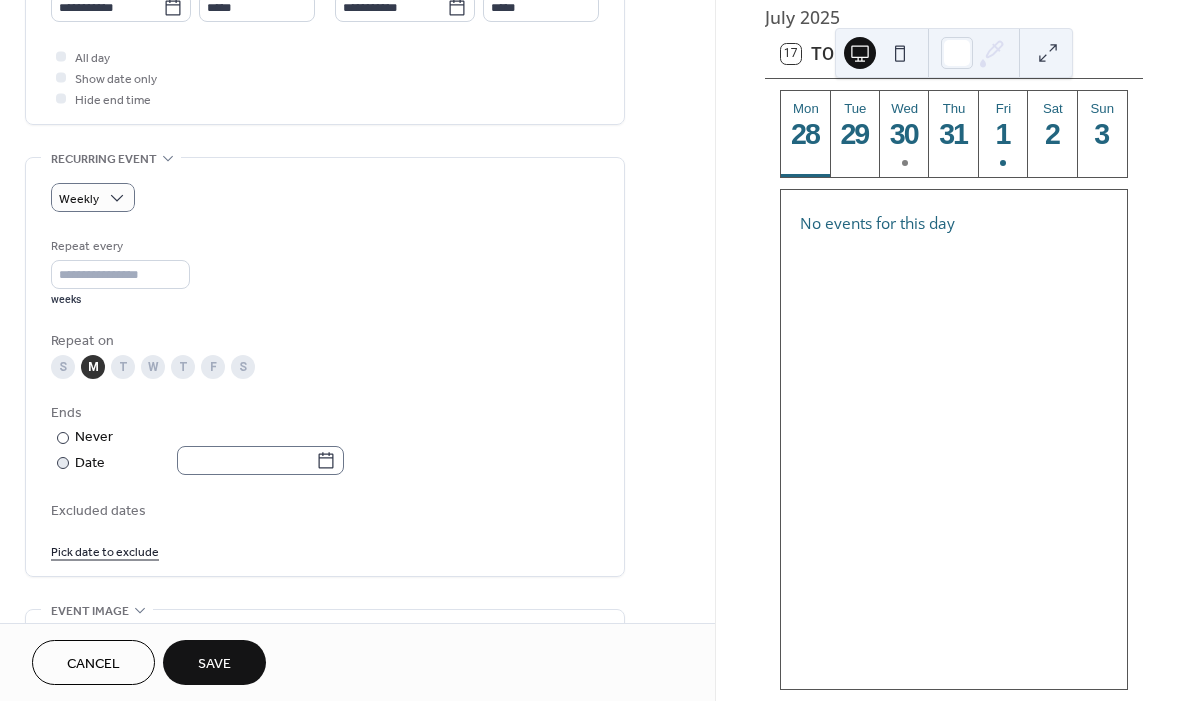 click 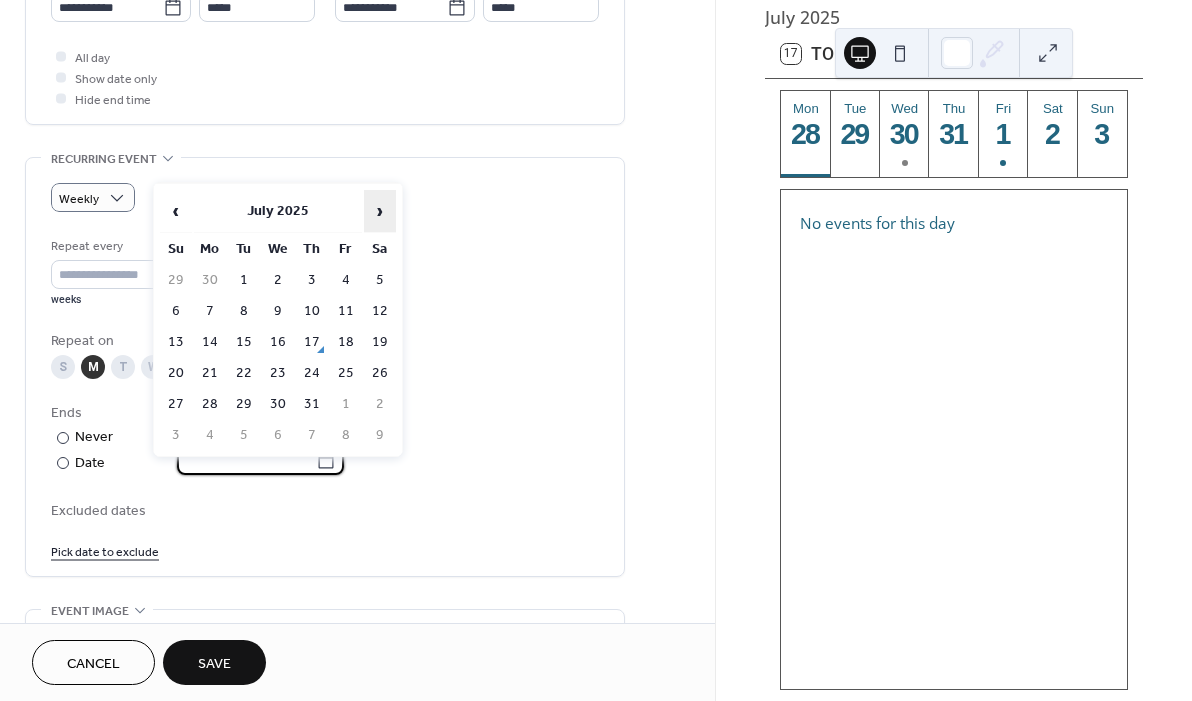 click on "›" at bounding box center [380, 211] 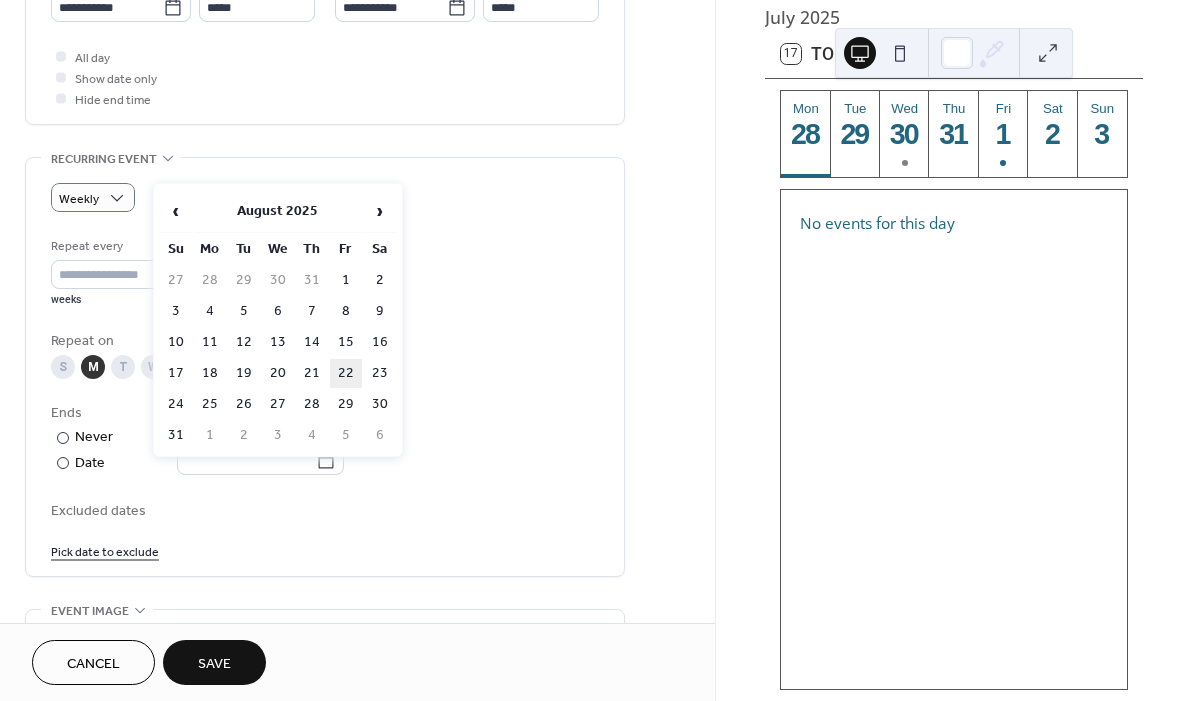 click on "22" at bounding box center (346, 373) 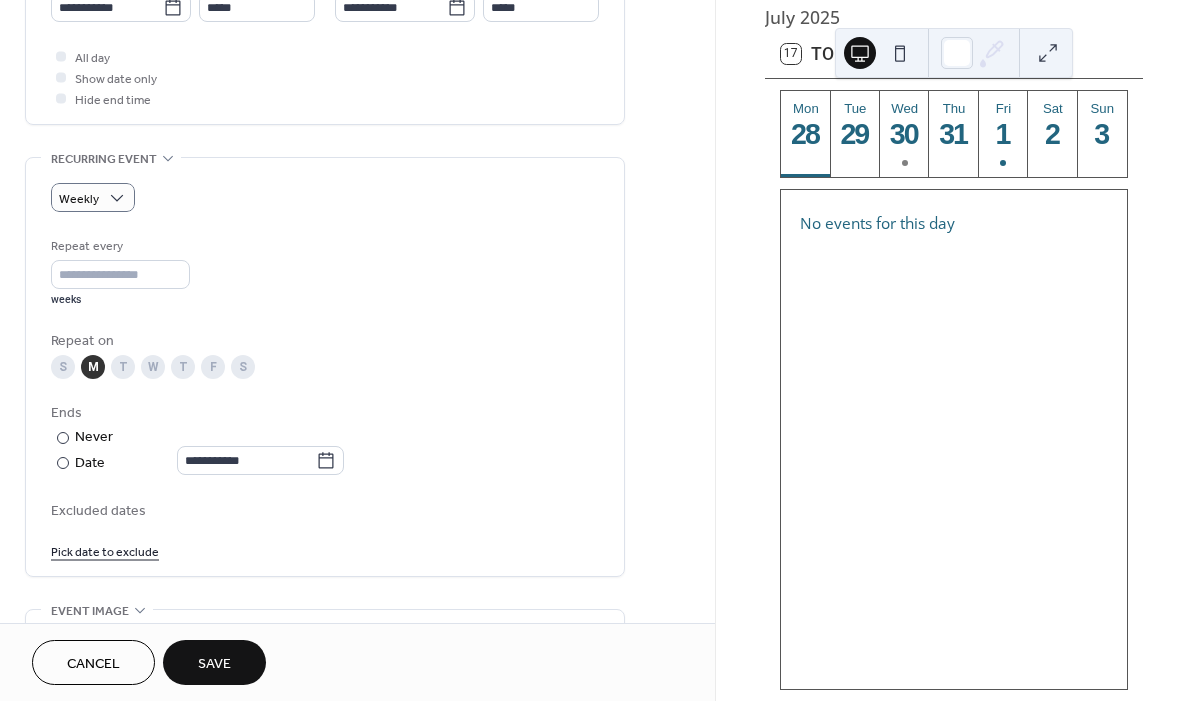 type on "**********" 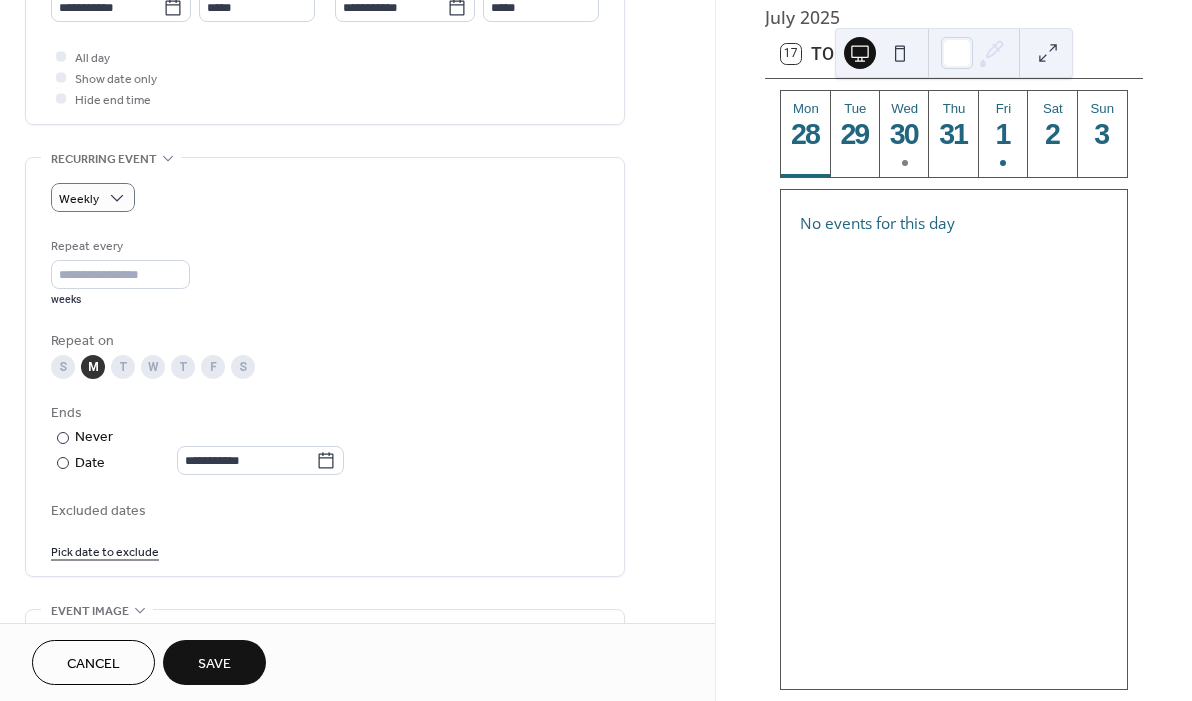 click on "T" at bounding box center (123, 367) 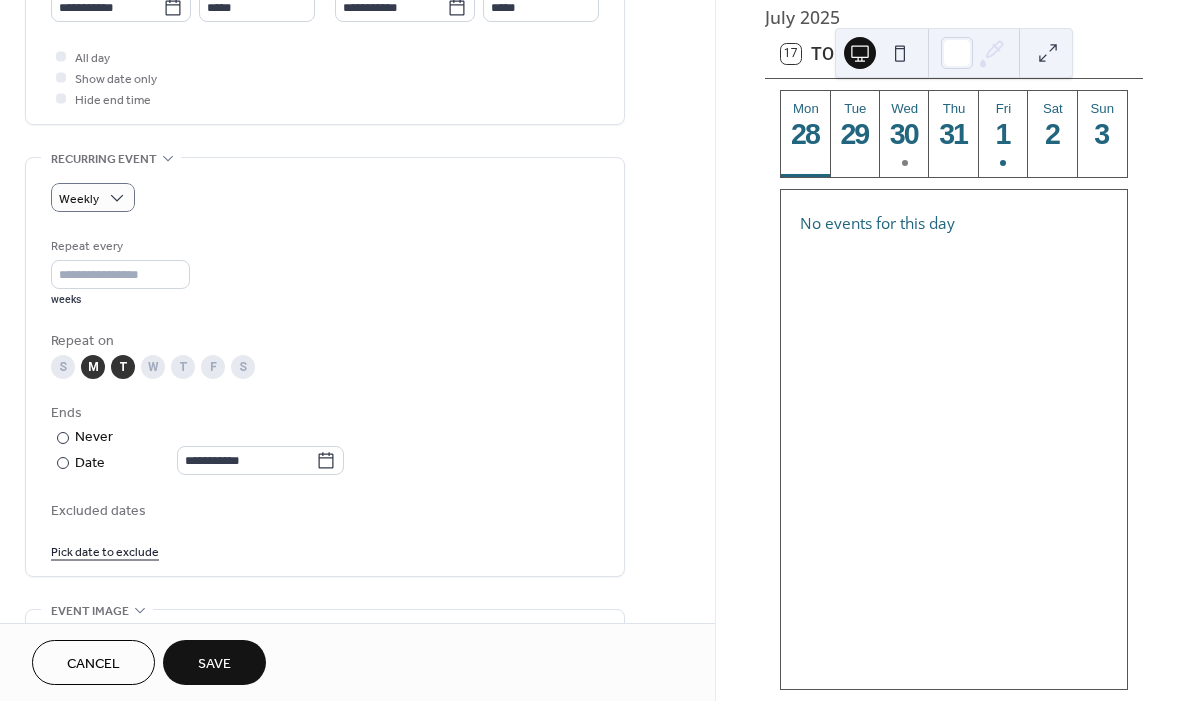 click on "W" at bounding box center (153, 367) 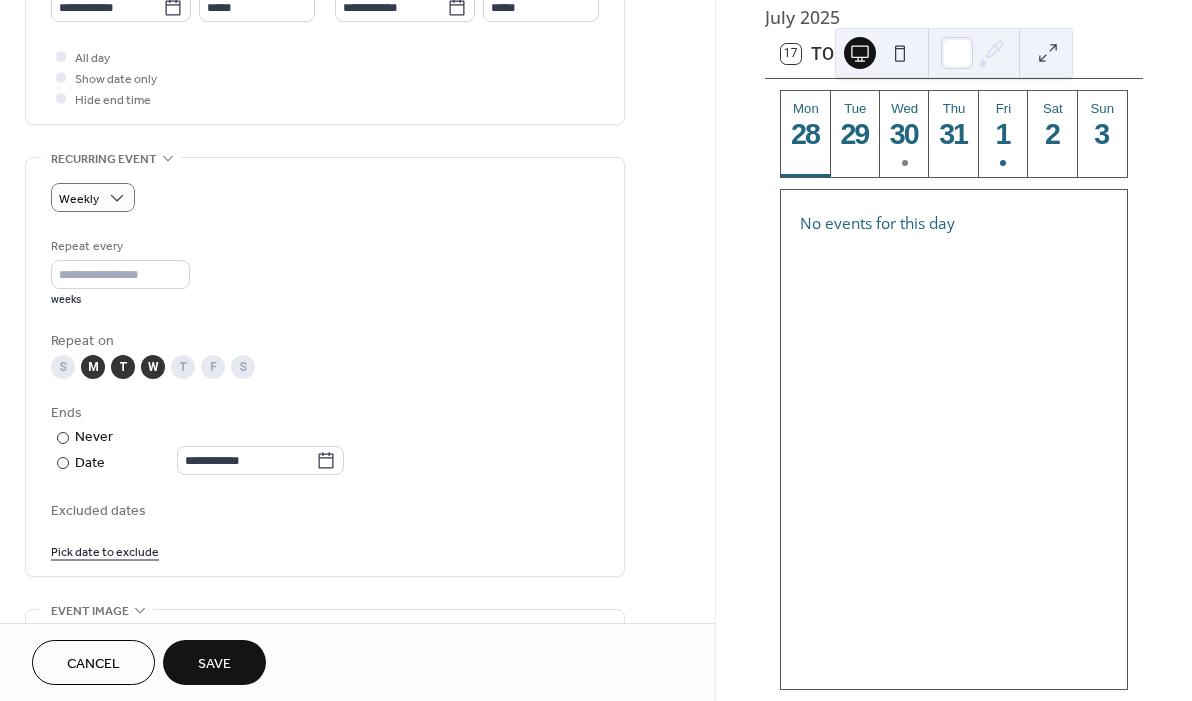 click on "T" at bounding box center (183, 367) 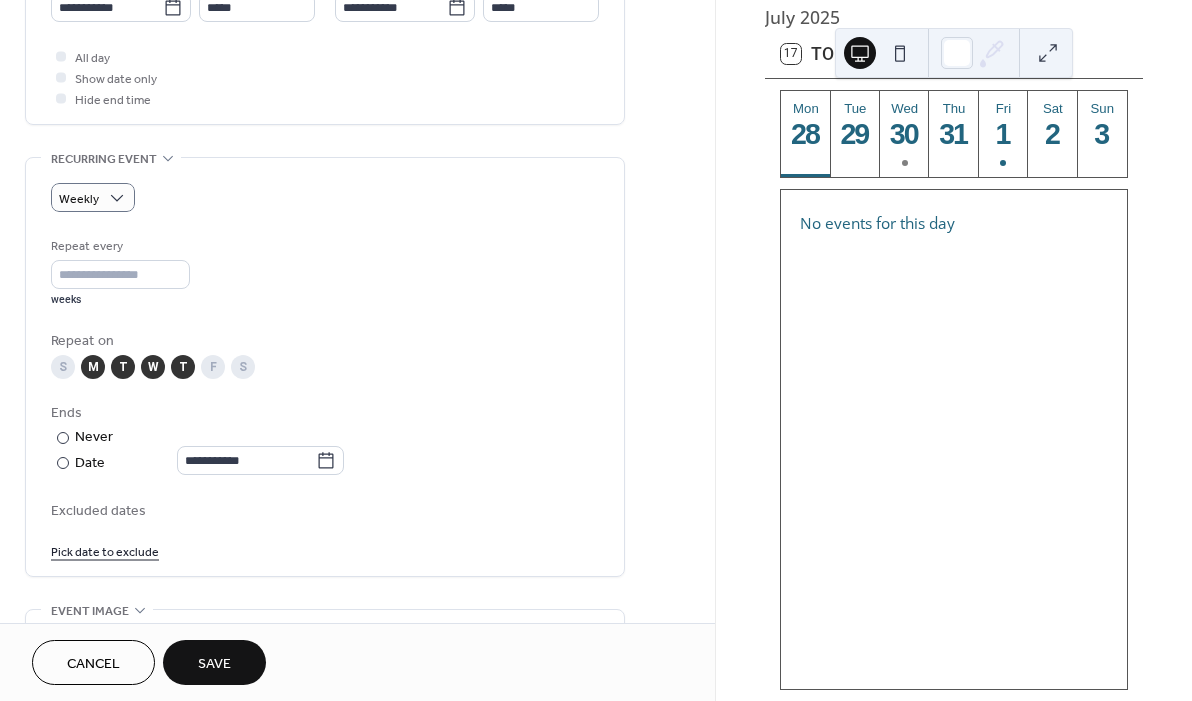 click on "F" at bounding box center (213, 367) 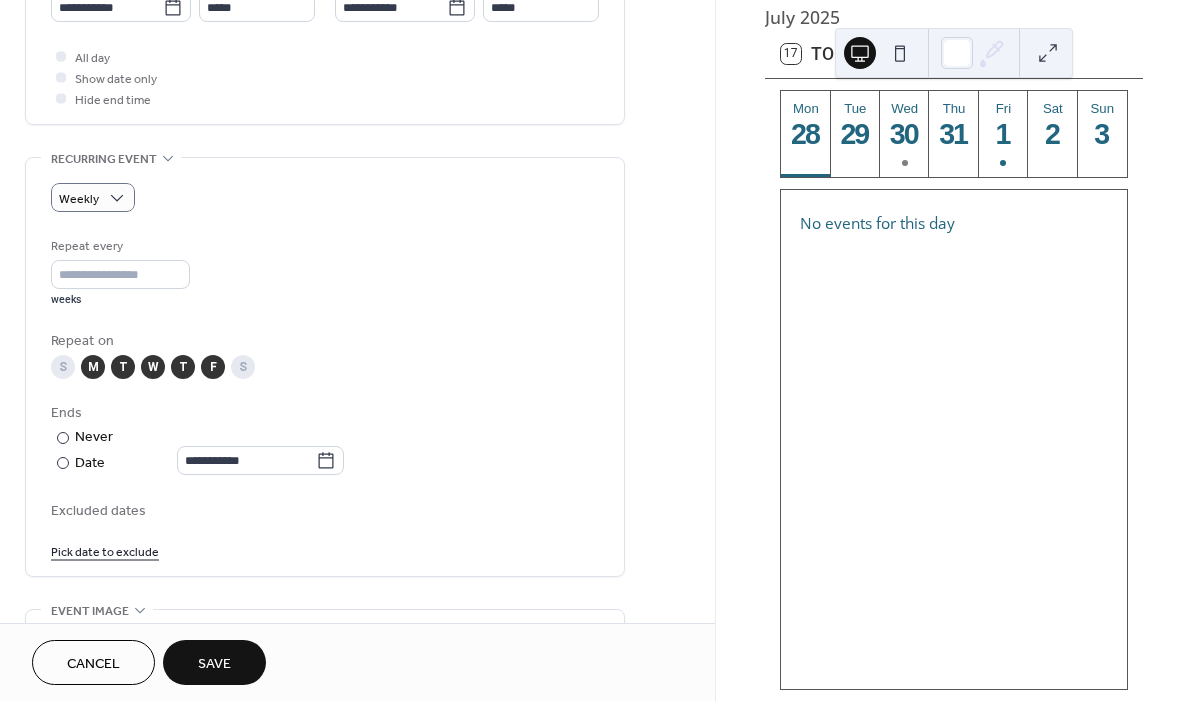 click on "Save" at bounding box center [214, 664] 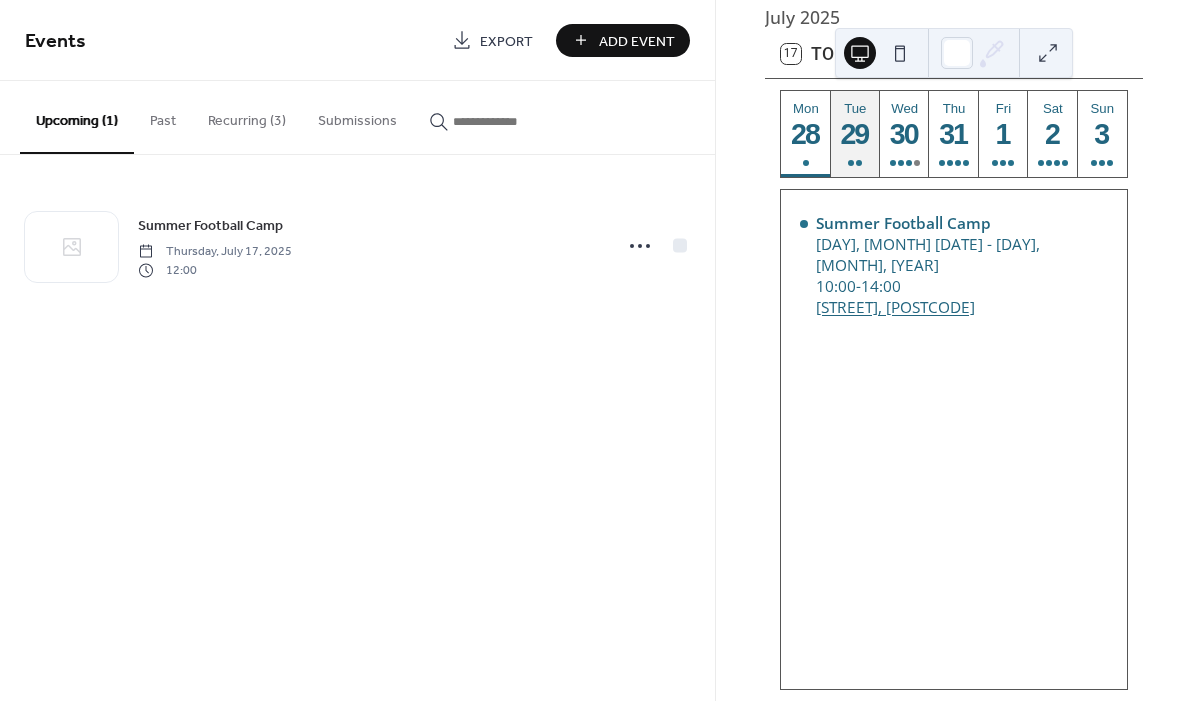 click on "29" at bounding box center [854, 134] 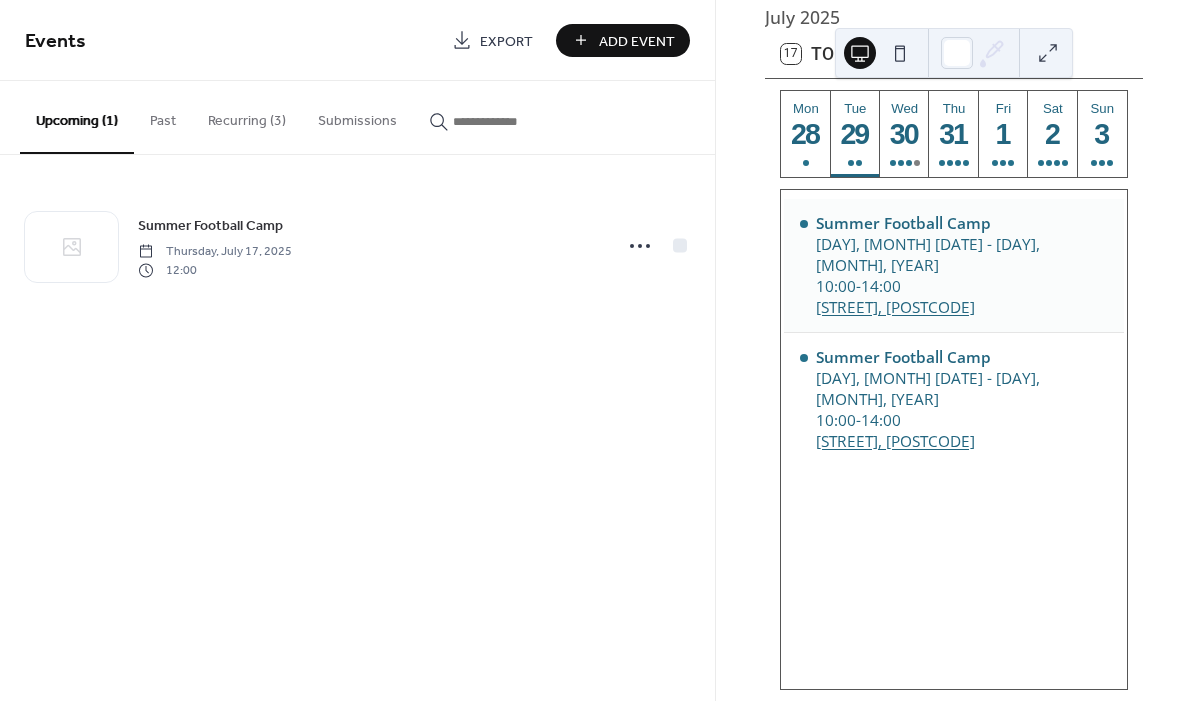 click on "[EVENT] [DAY], [MONTH] [DATE] - [DAY], [MONTH], [YEAR] [TIME] [TIME] [STREET], [POSTCODE]" at bounding box center [954, 266] 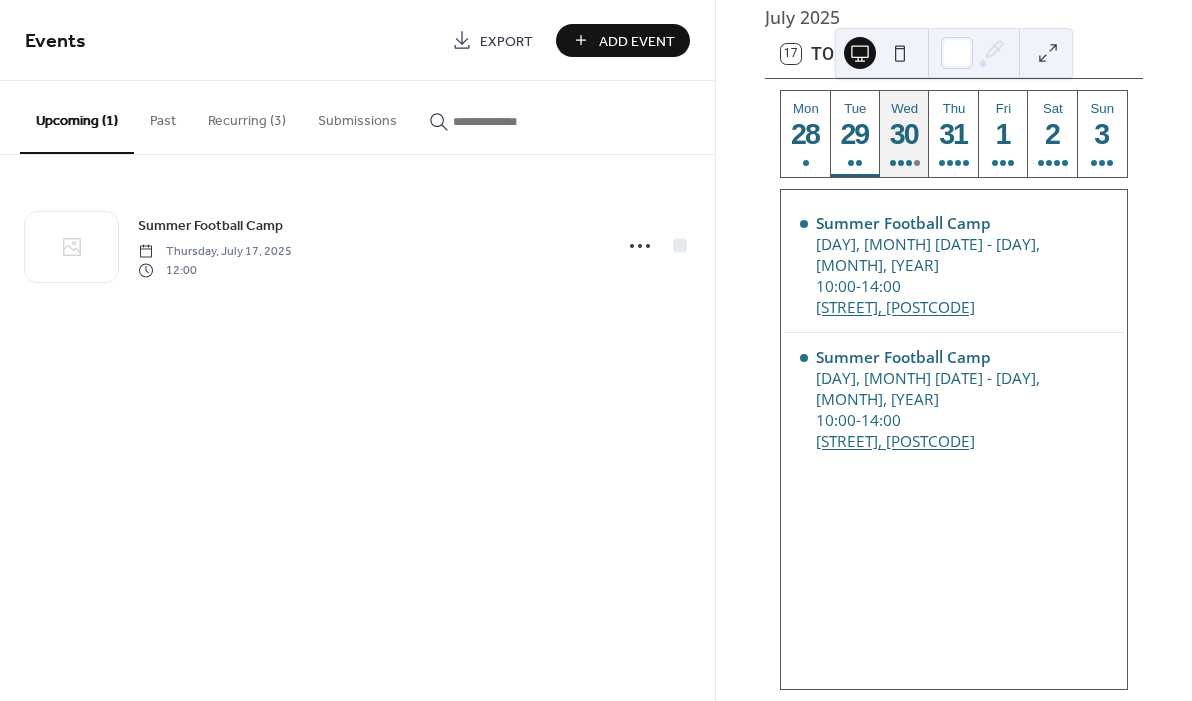 click on "Wed 30" at bounding box center [904, 134] 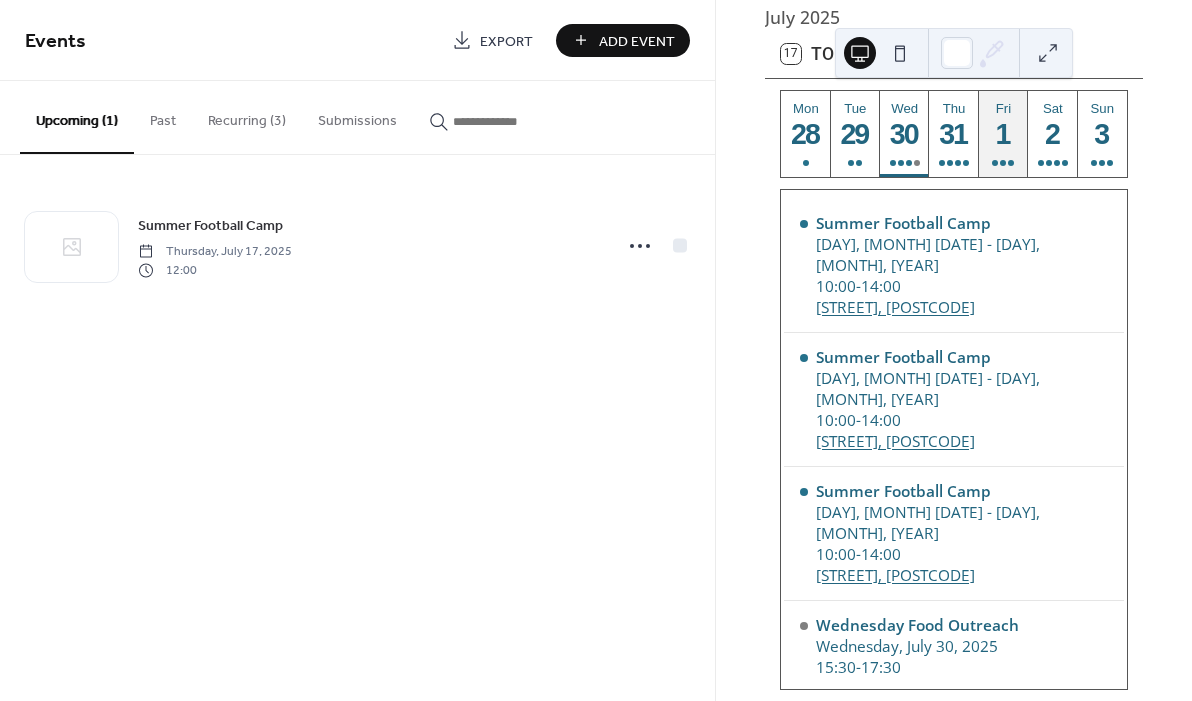 click on "1" at bounding box center (1002, 134) 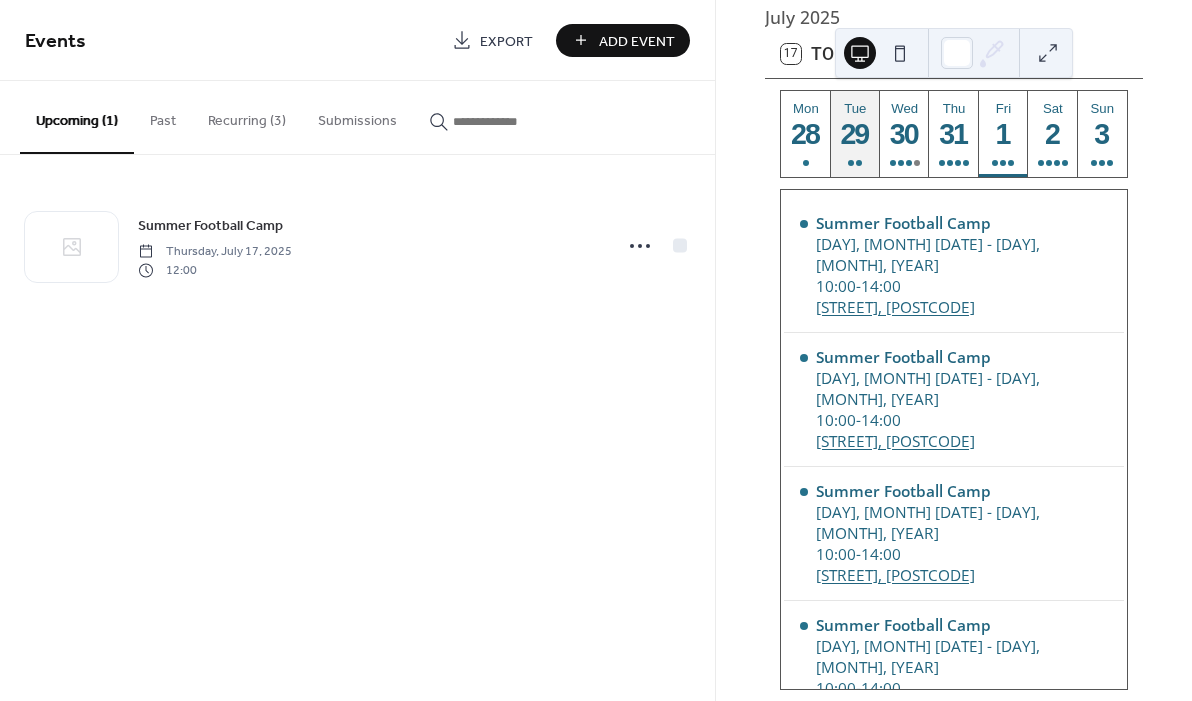 click on "29" at bounding box center (854, 134) 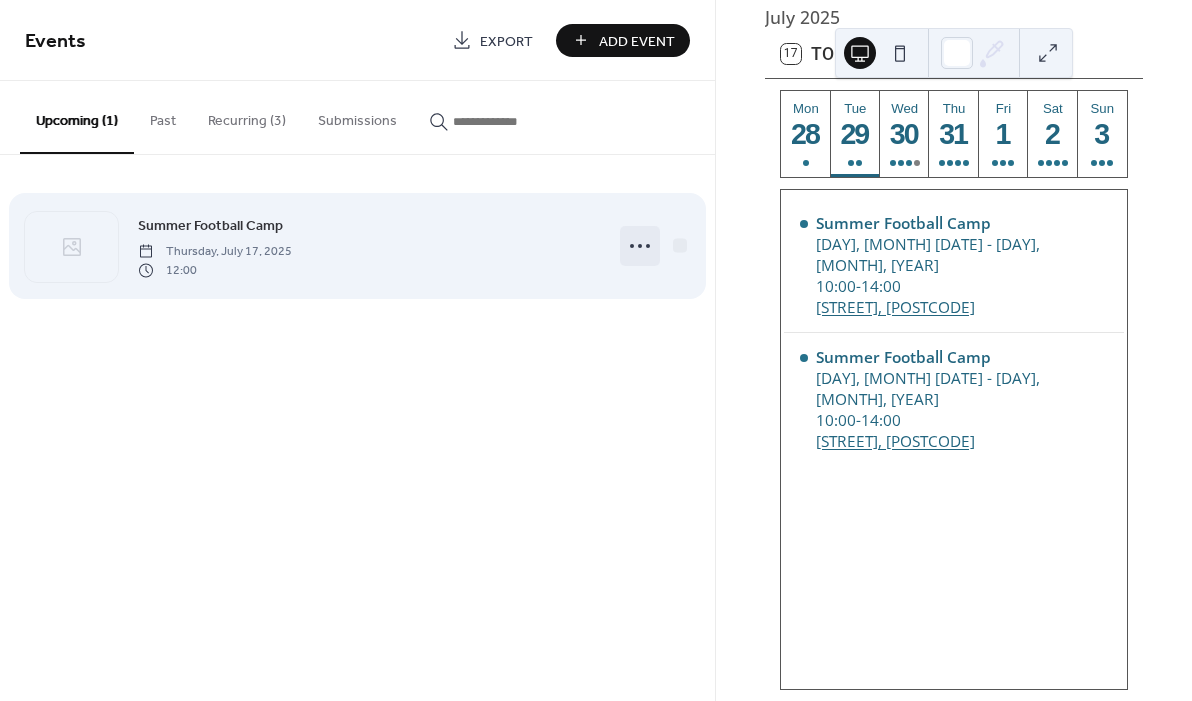 click 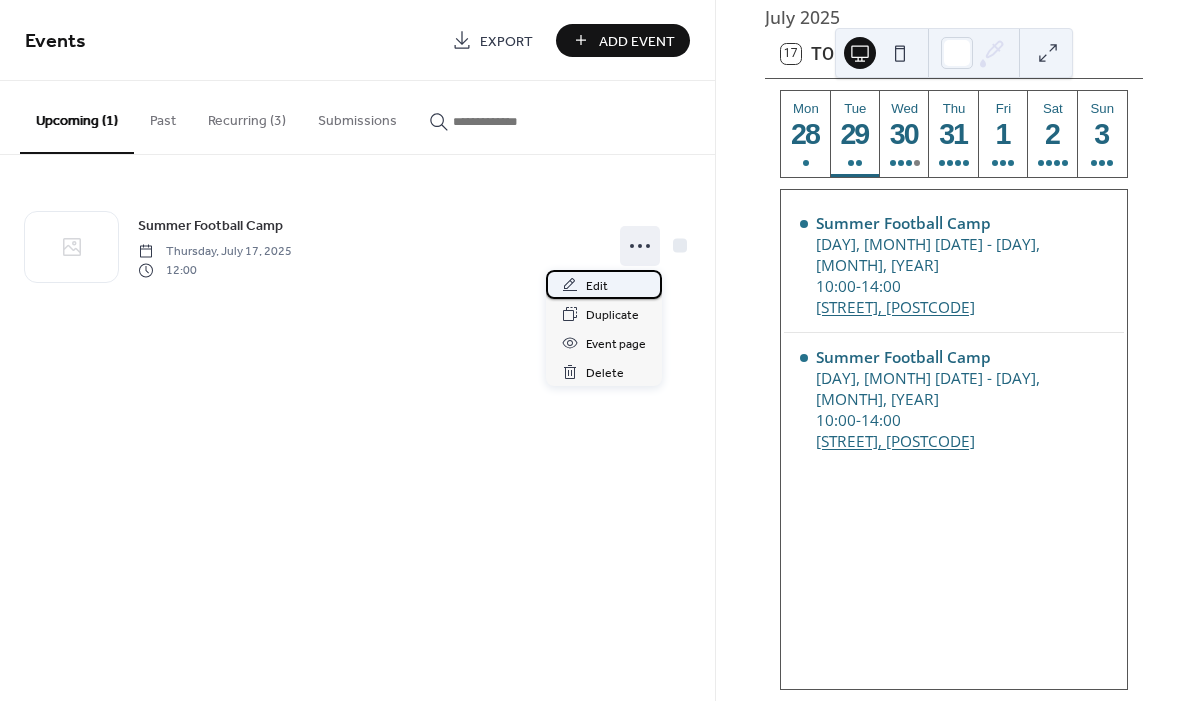 click on "Edit" at bounding box center [597, 286] 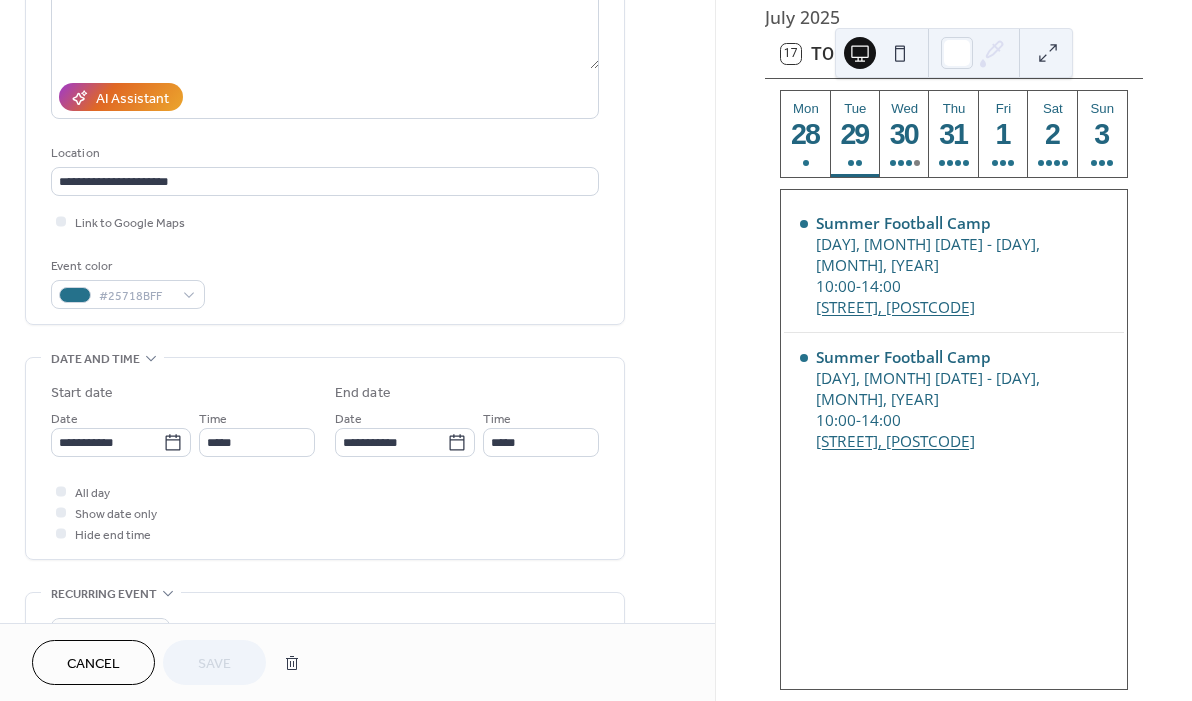 scroll, scrollTop: 35, scrollLeft: 0, axis: vertical 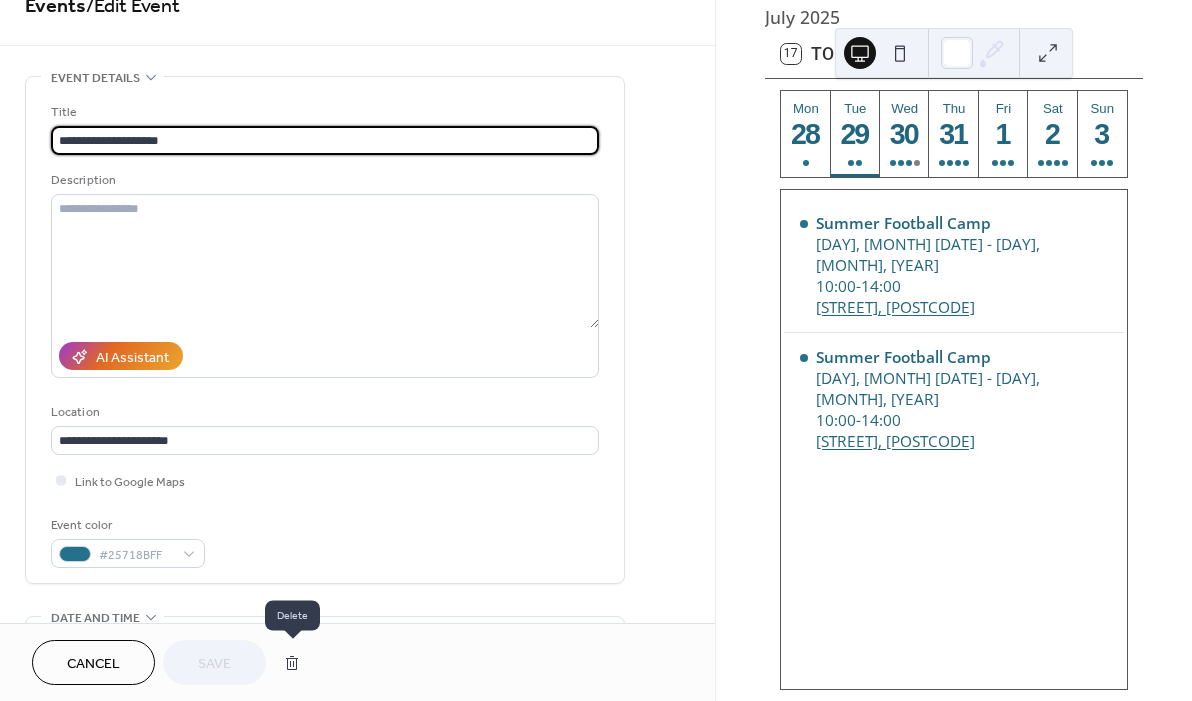 click at bounding box center (292, 663) 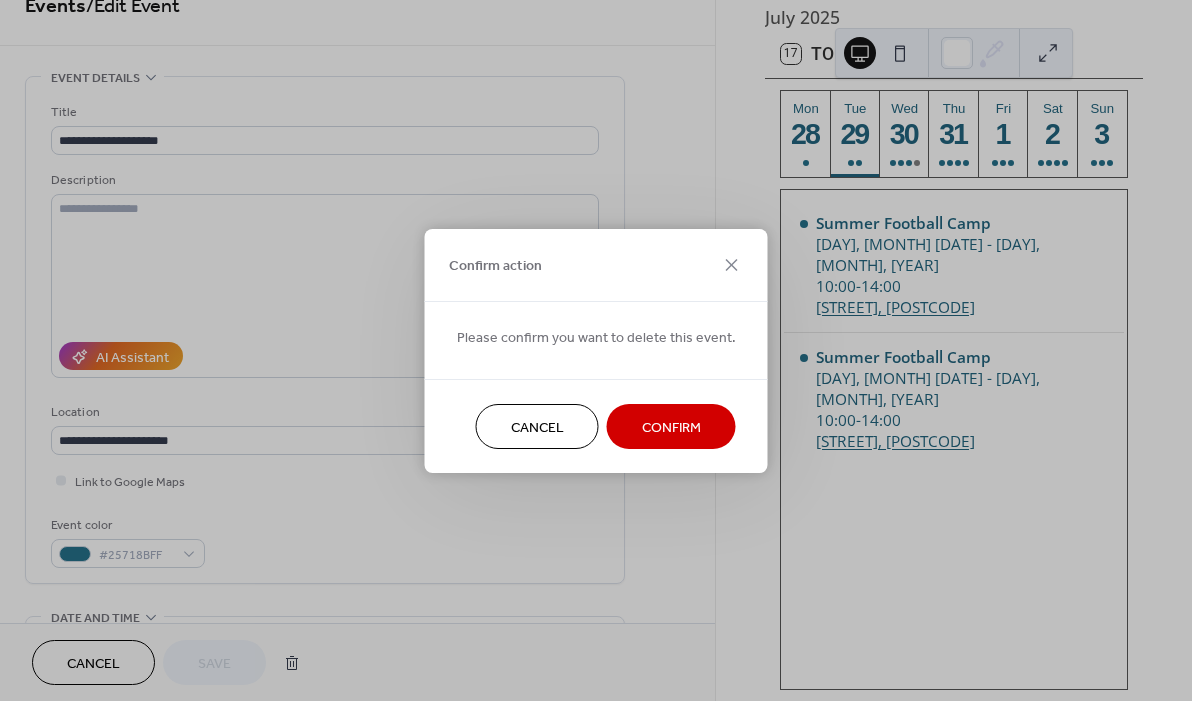 click on "Confirm" at bounding box center (671, 427) 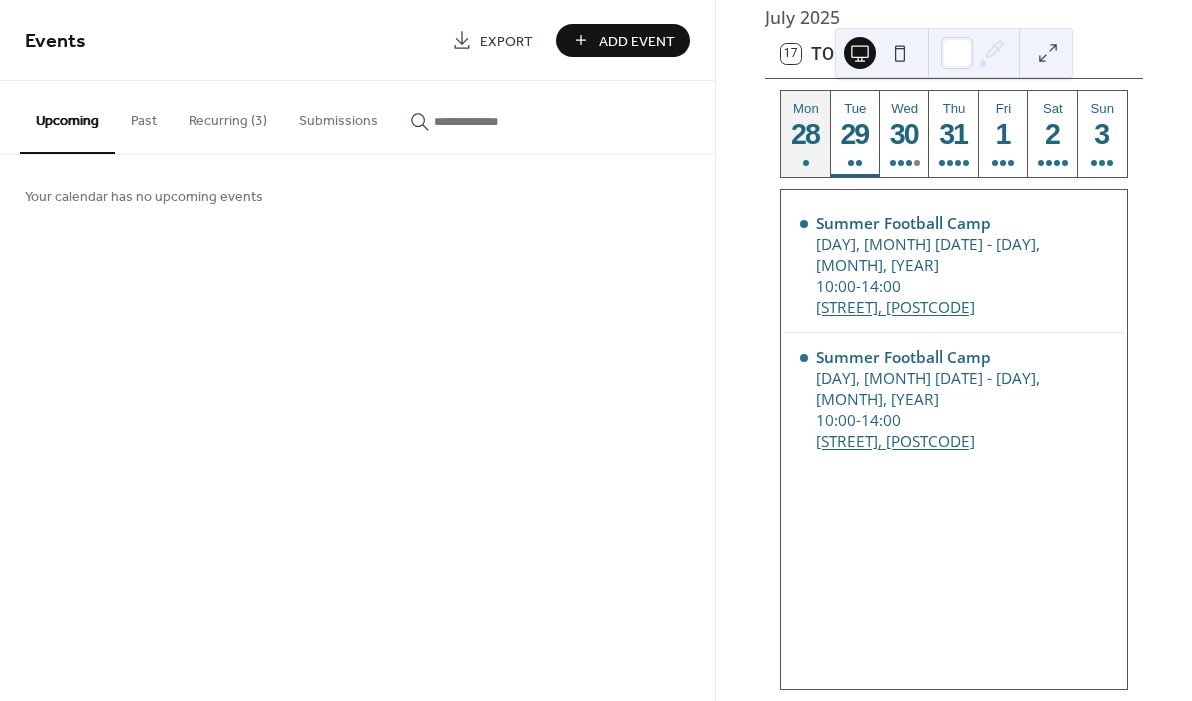 click on "[DAY] [DATE]" at bounding box center (805, 134) 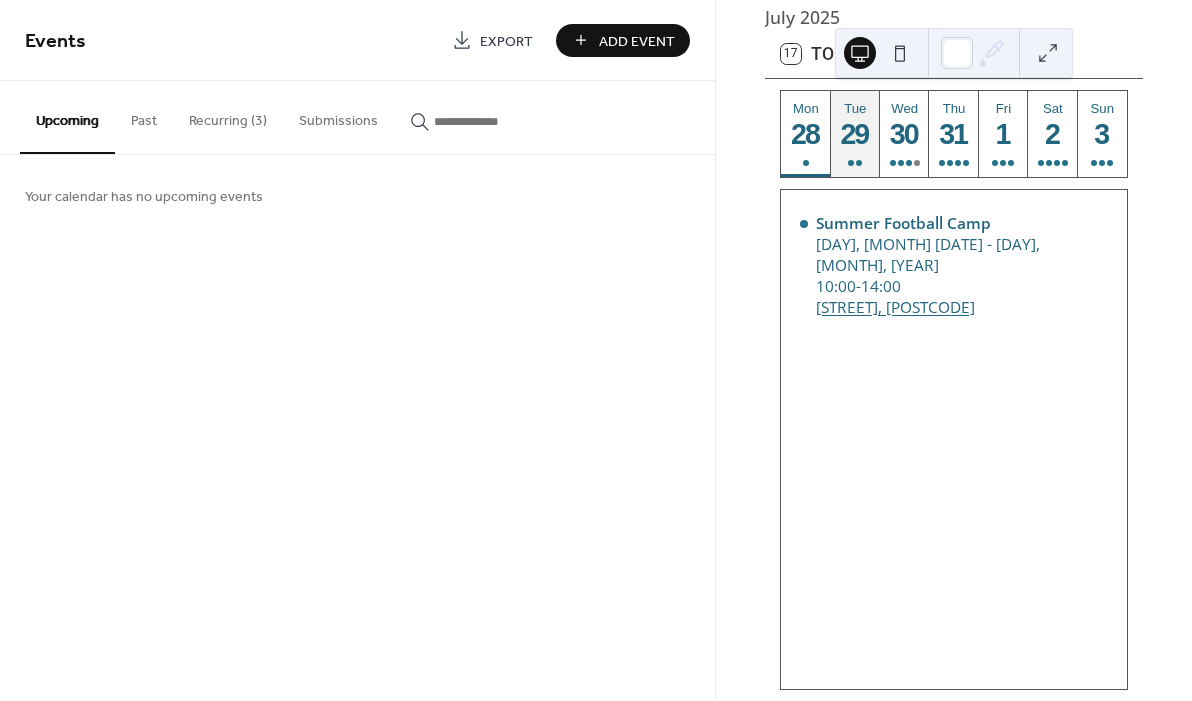 click on "29" at bounding box center (854, 134) 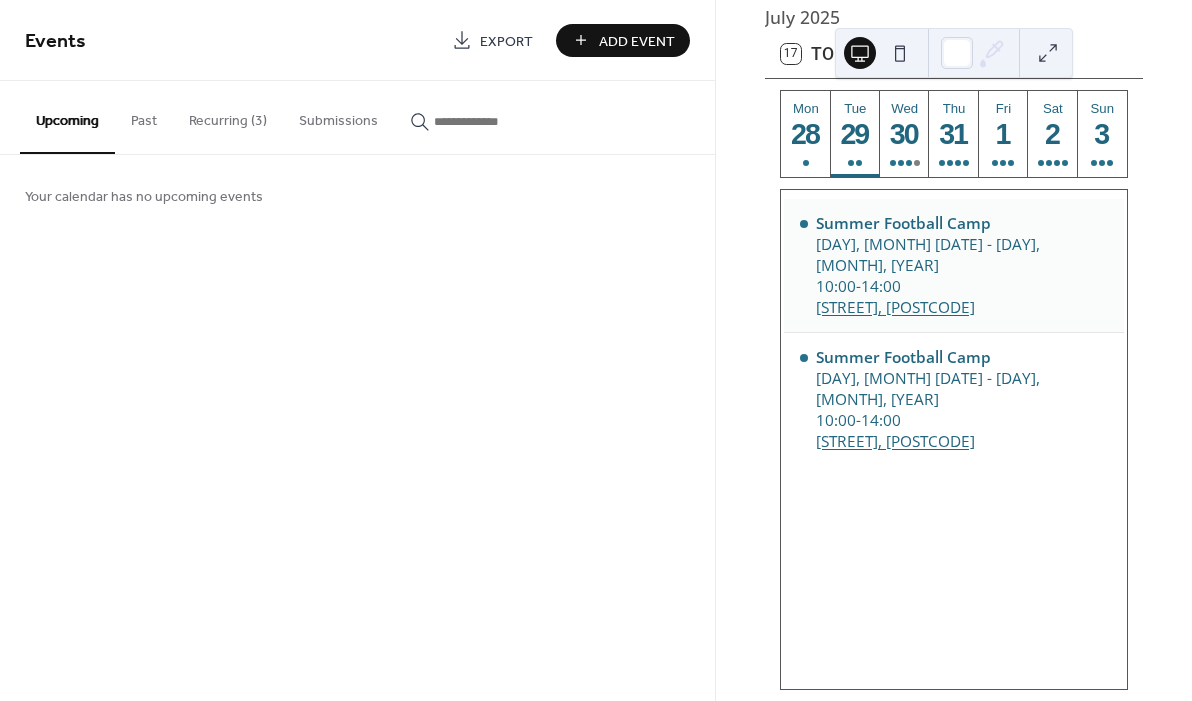 click on "[EVENT] [DAY], [MONTH] [DATE] - [DAY], [MONTH], [YEAR] [TIME] [TIME] [STREET], [POSTCODE]" at bounding box center (954, 266) 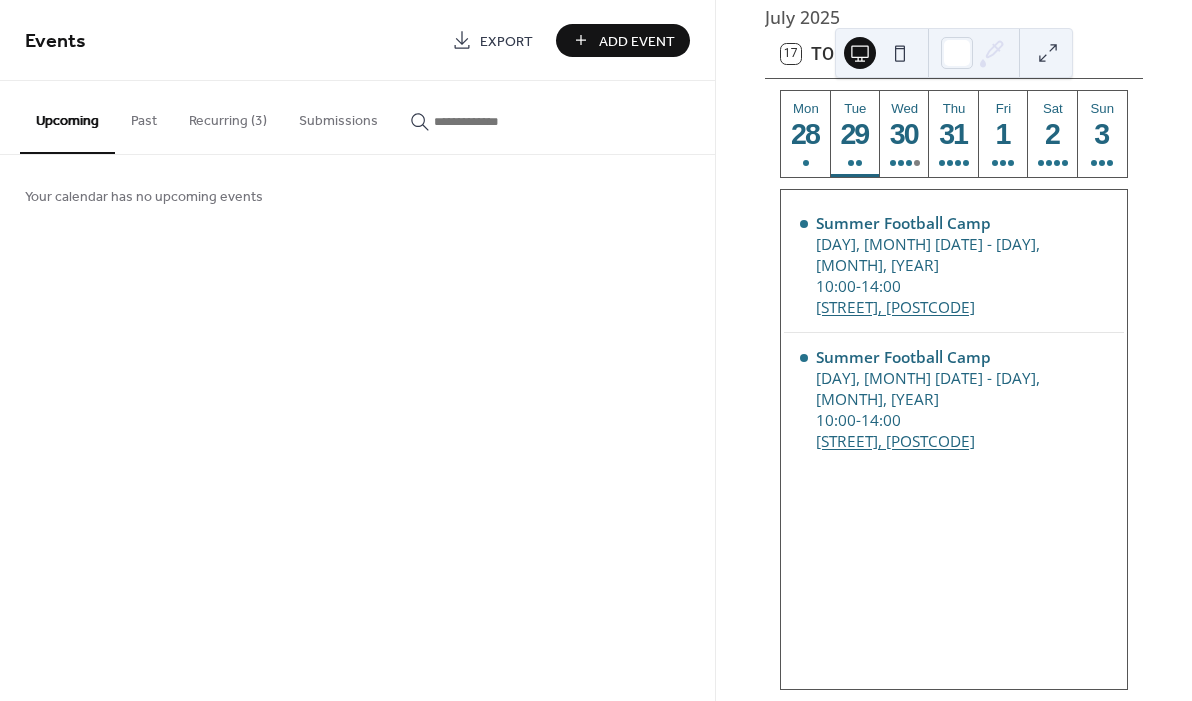 click on "Recurring (3)" at bounding box center (228, 116) 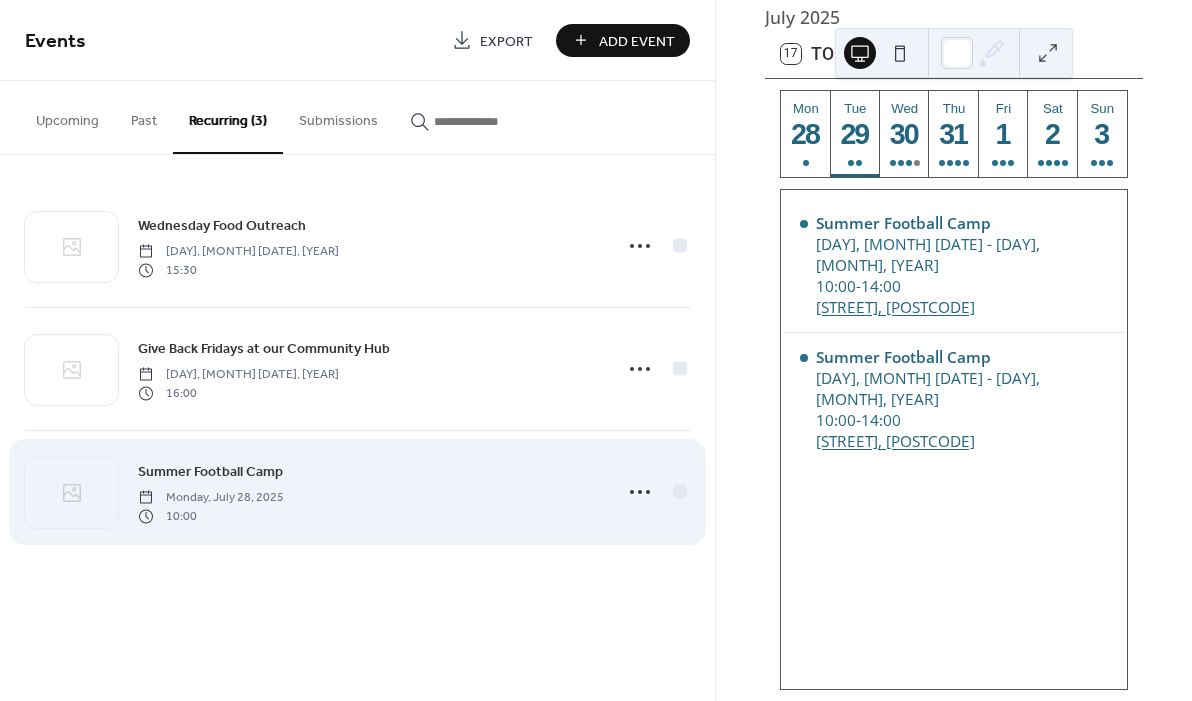 click on "[EVENT] [DAY], [MONTH] [DATE], [YEAR] [TIME]" at bounding box center [369, 492] 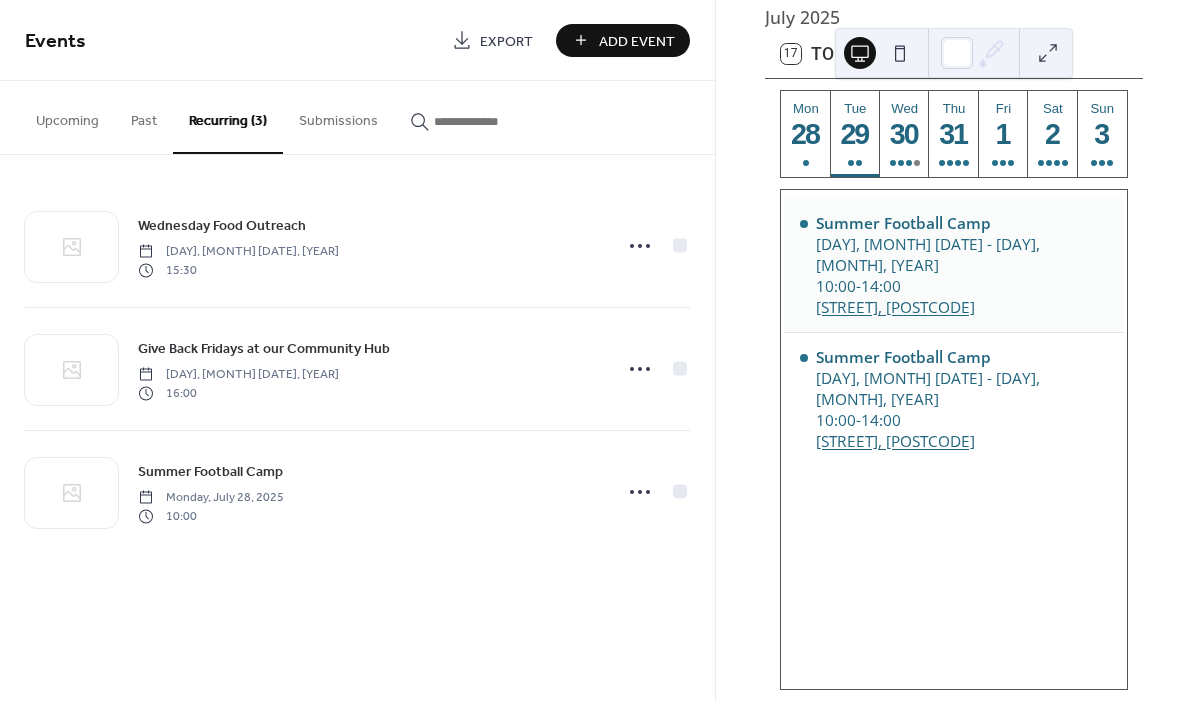 click on "[EVENT] [DAY], [MONTH] [DATE] - [DAY], [MONTH], [YEAR] [TIME] [TIME] [STREET], [POSTCODE]" at bounding box center [954, 266] 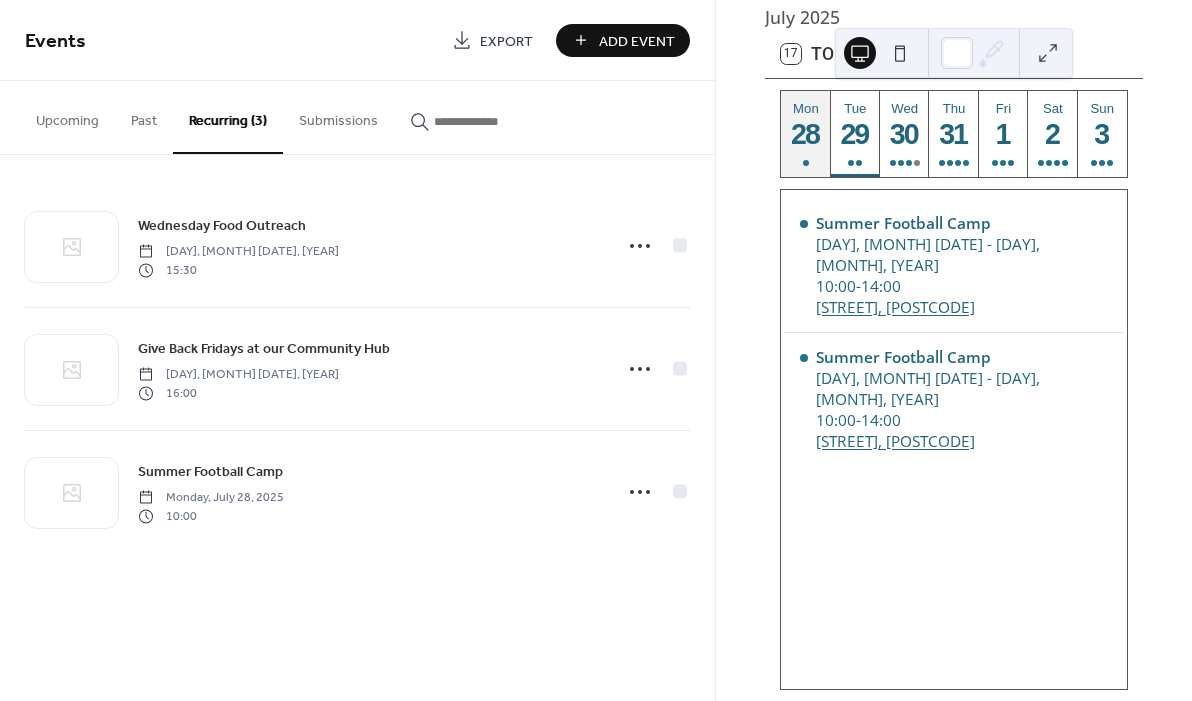 click on "[DAY] [DATE]" at bounding box center (805, 134) 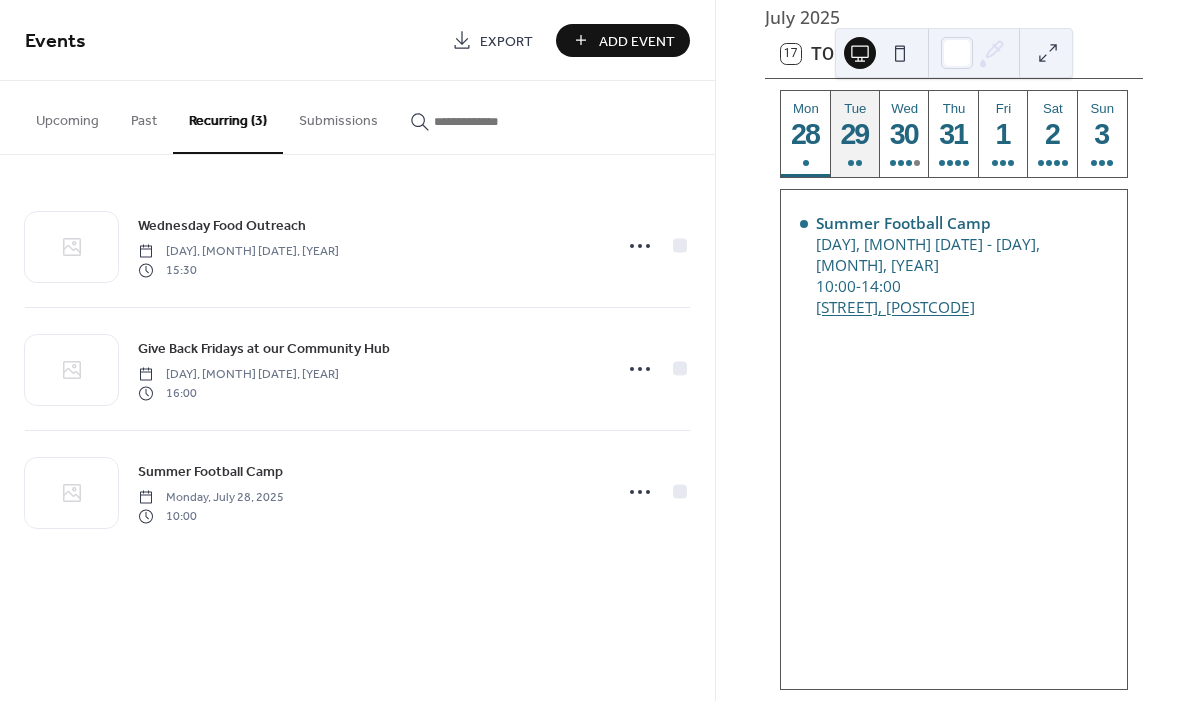 click on "Tue 29" at bounding box center [855, 134] 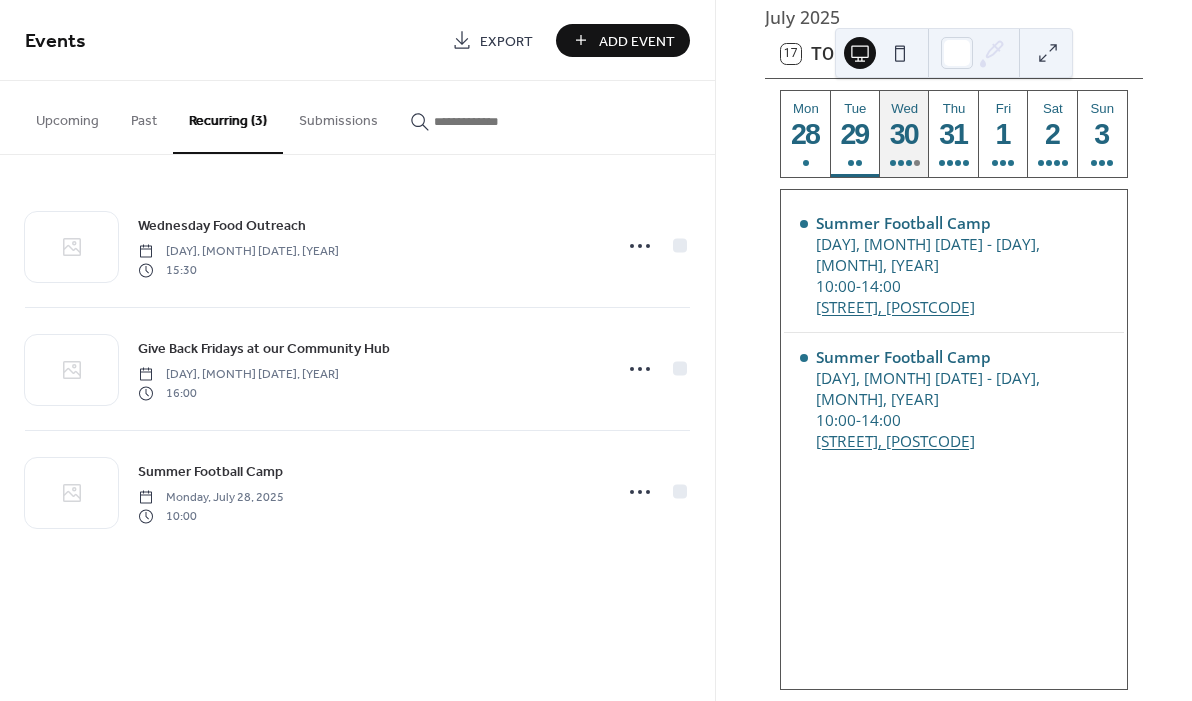 click on "Wed 30" at bounding box center (904, 134) 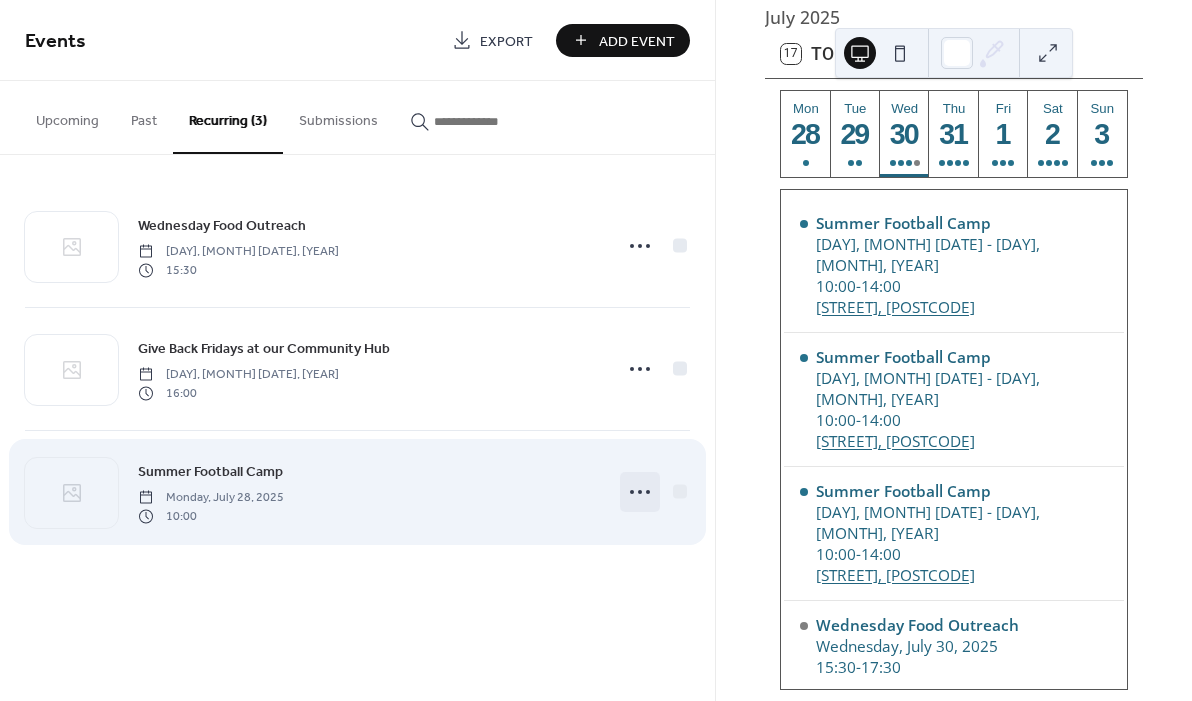 click 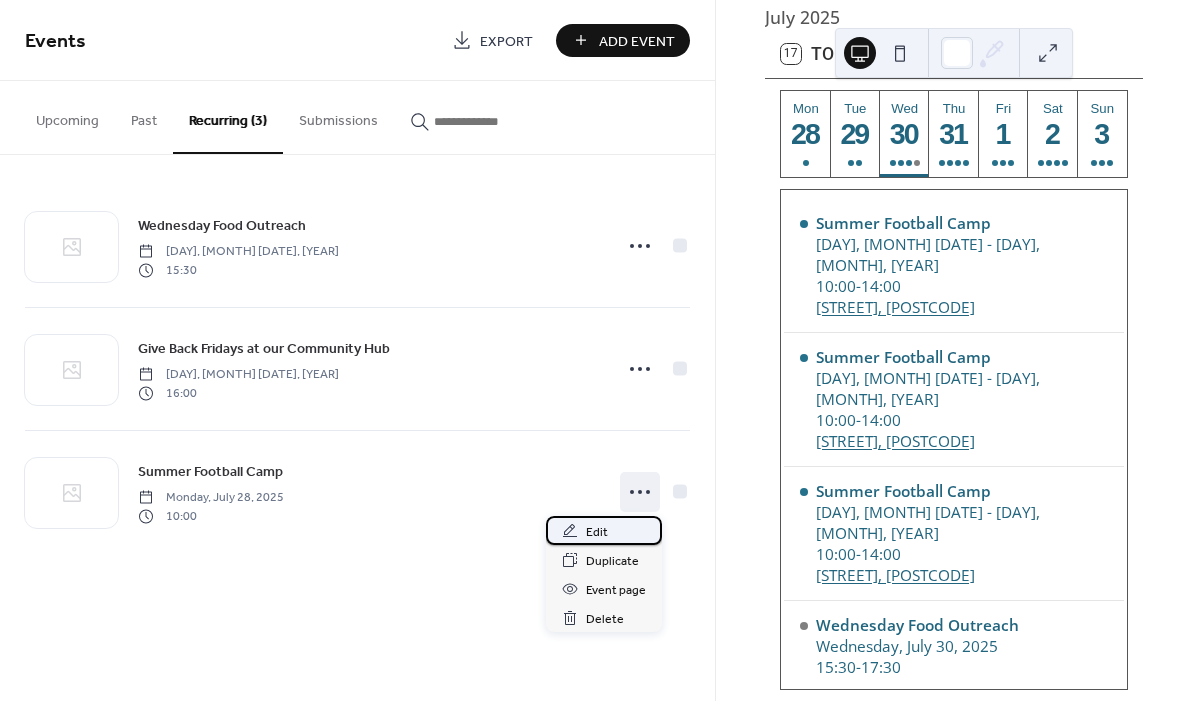 click on "Edit" at bounding box center (597, 532) 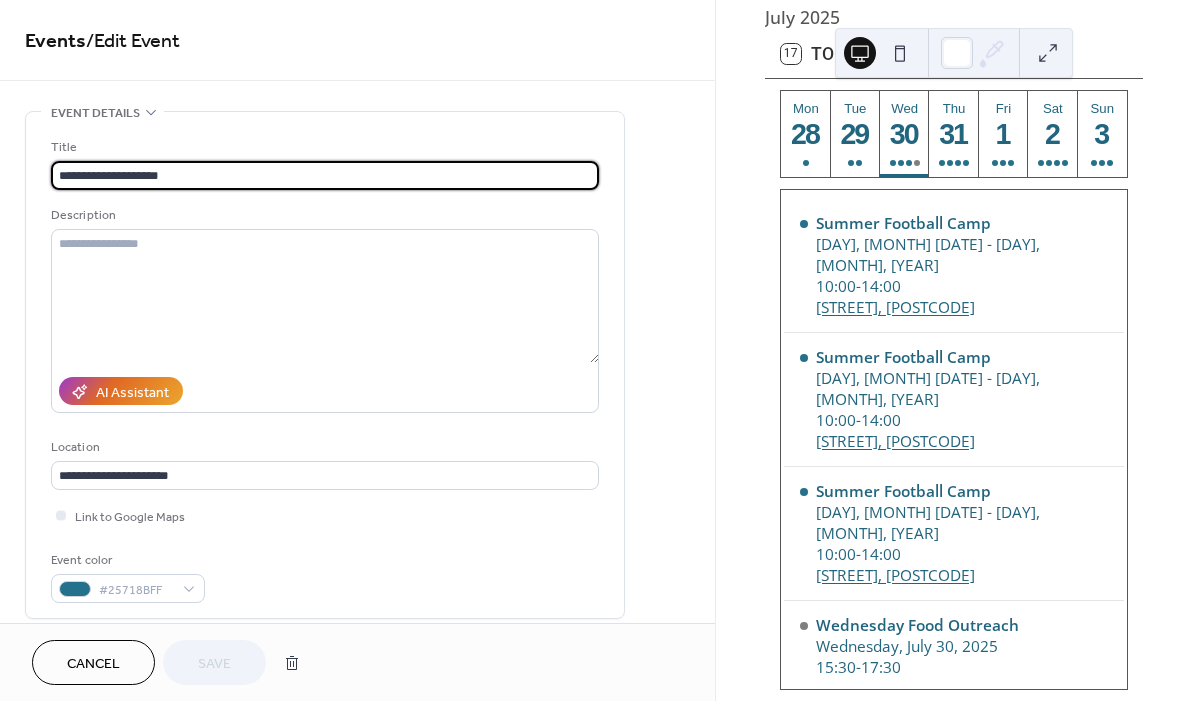 type on "**********" 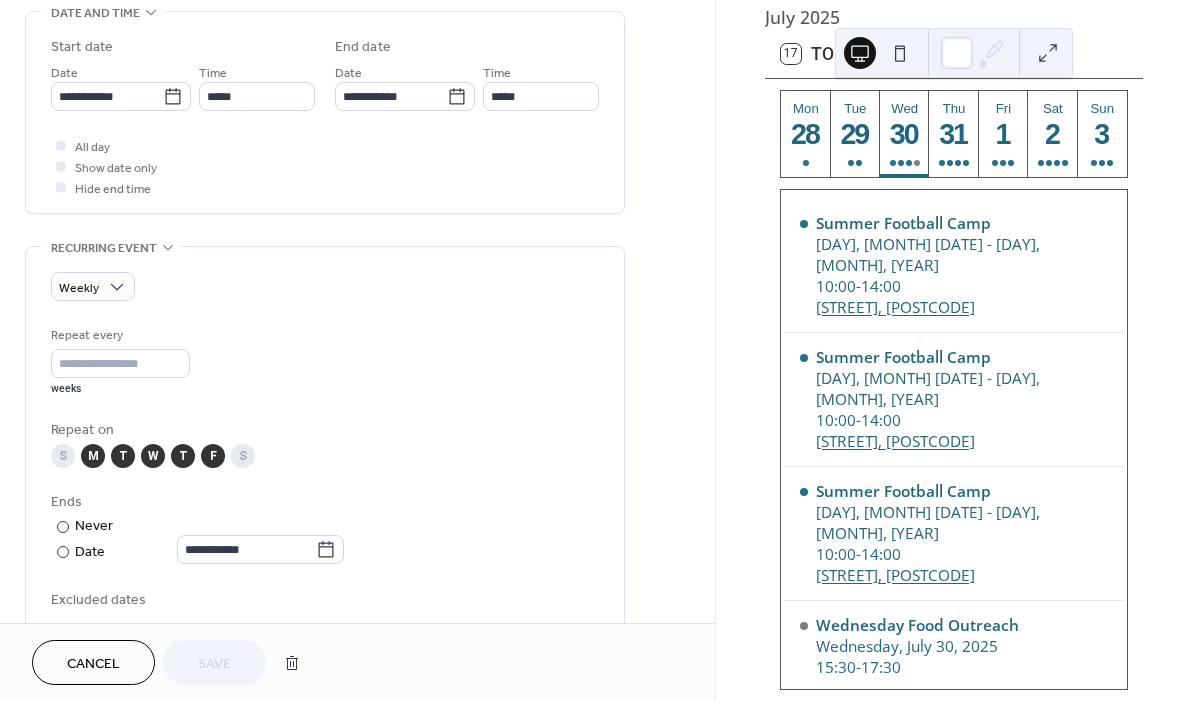scroll, scrollTop: 656, scrollLeft: 0, axis: vertical 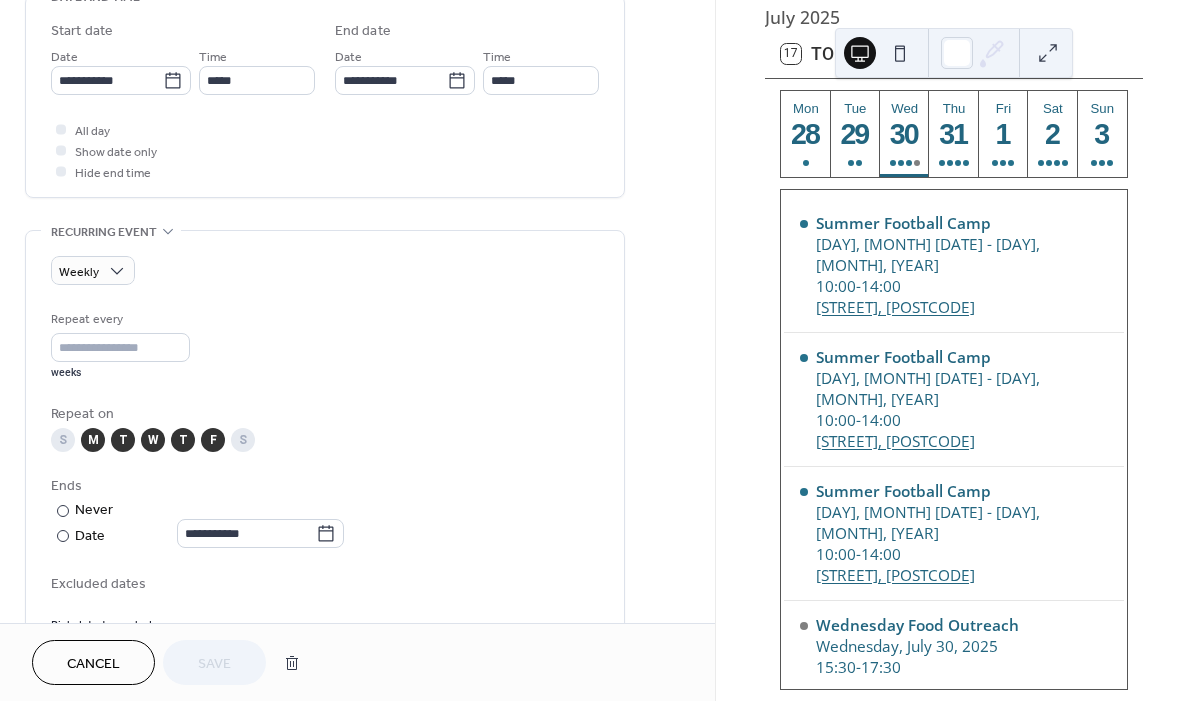 click on "F" at bounding box center (213, 440) 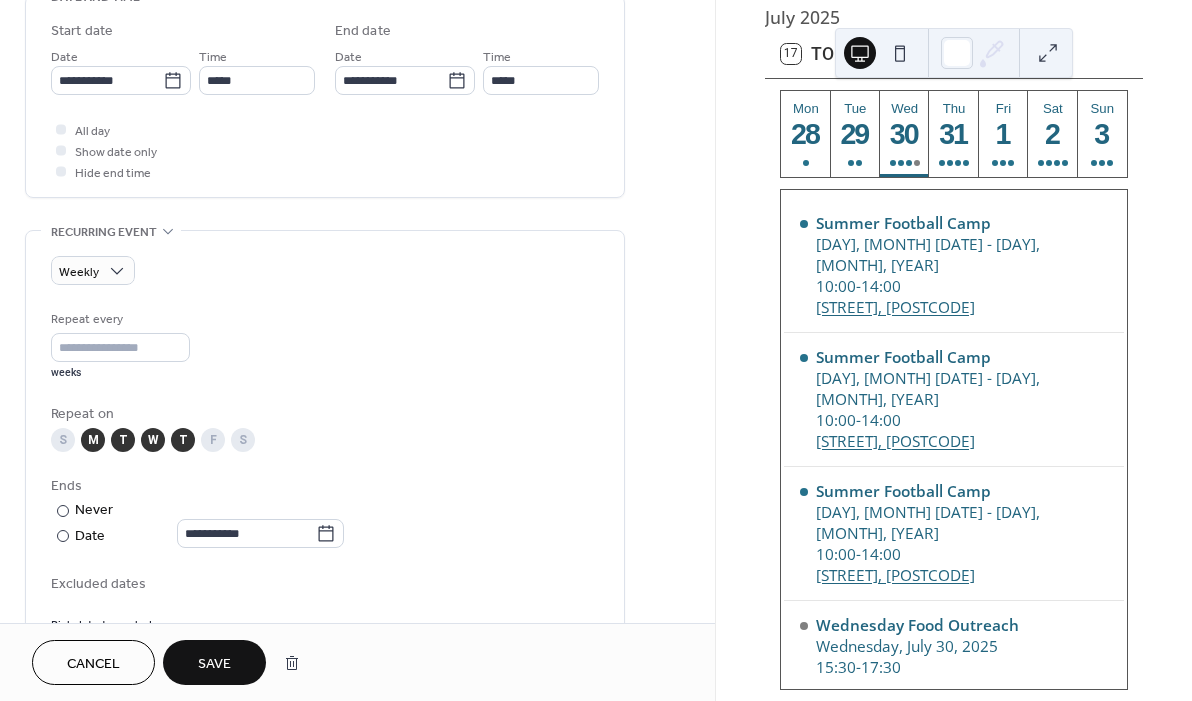 click on "T" at bounding box center [183, 440] 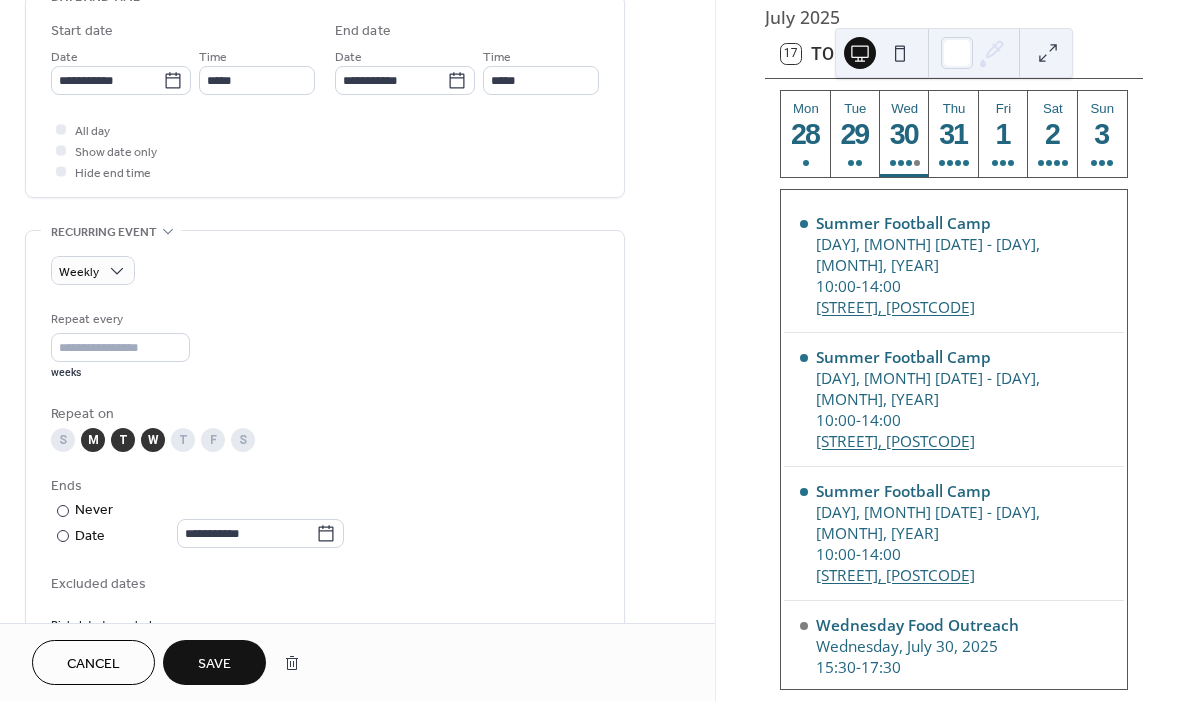 click on "W" at bounding box center (153, 440) 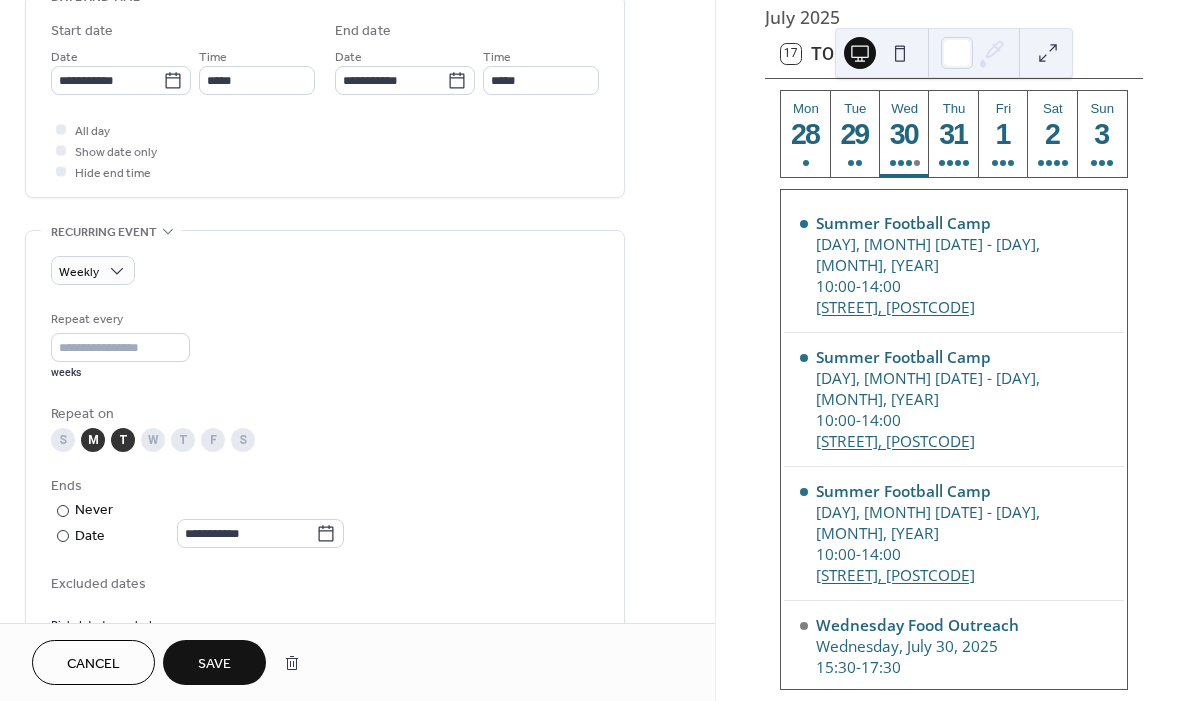 click on "T" at bounding box center (123, 440) 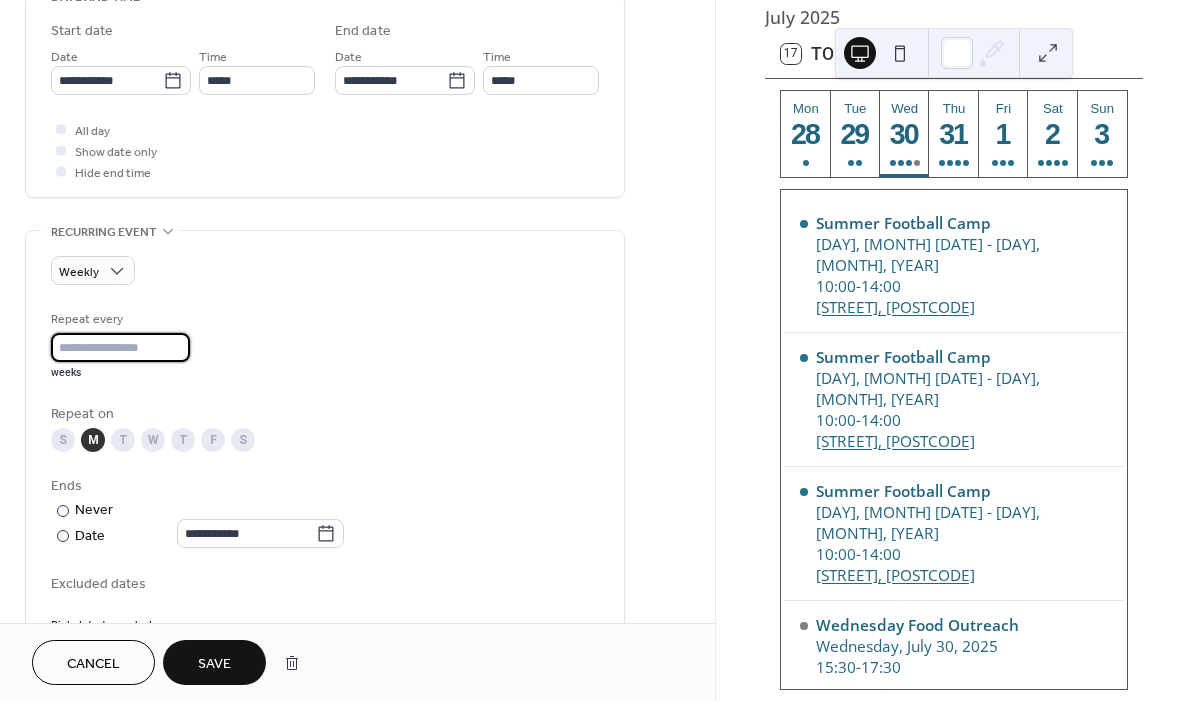 click on "*" at bounding box center [120, 347] 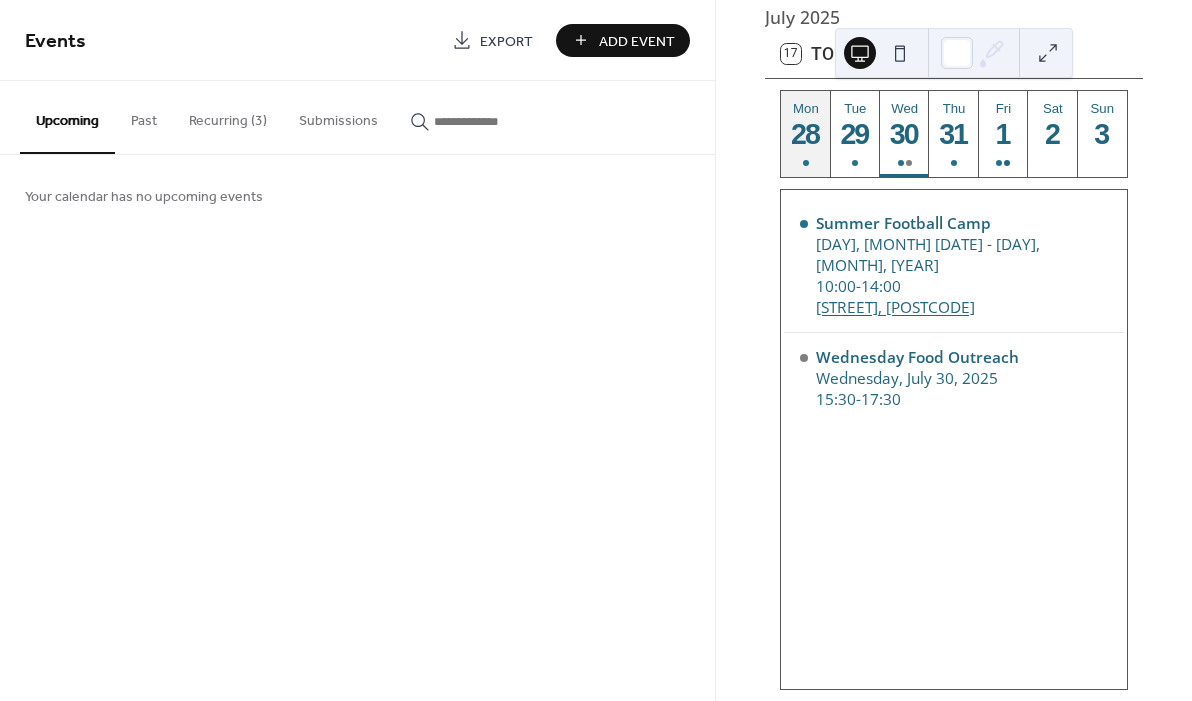 click on "28" at bounding box center [804, 134] 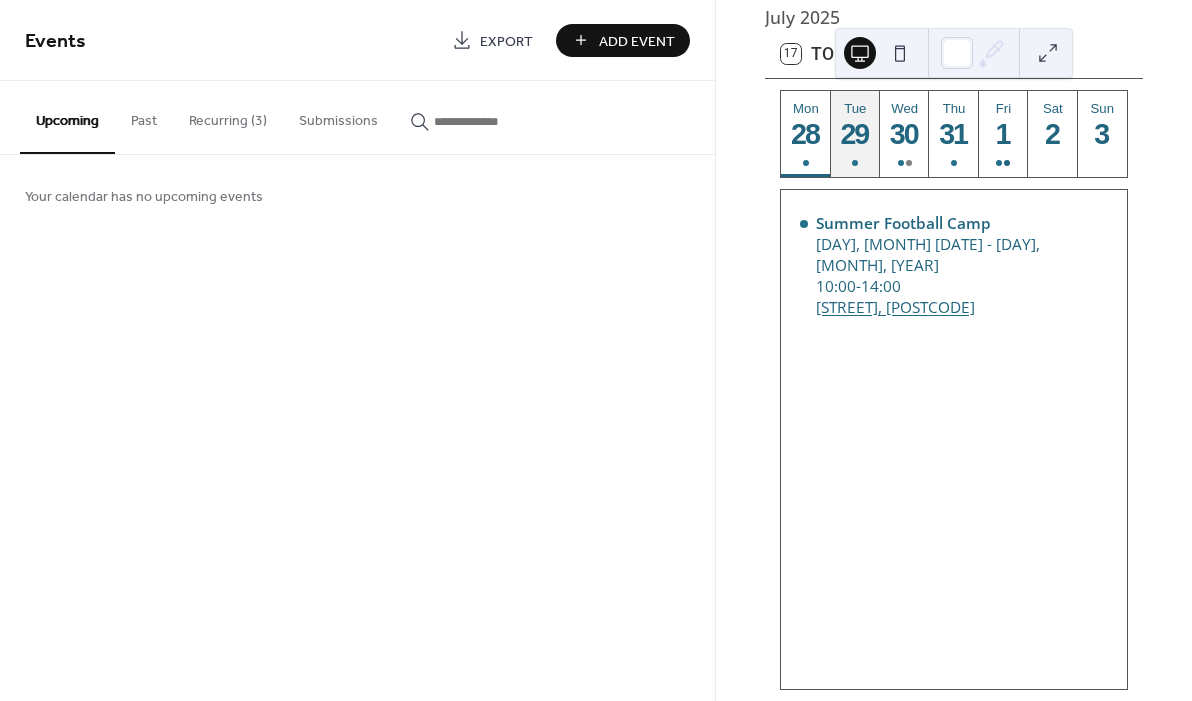 click on "29" at bounding box center [854, 134] 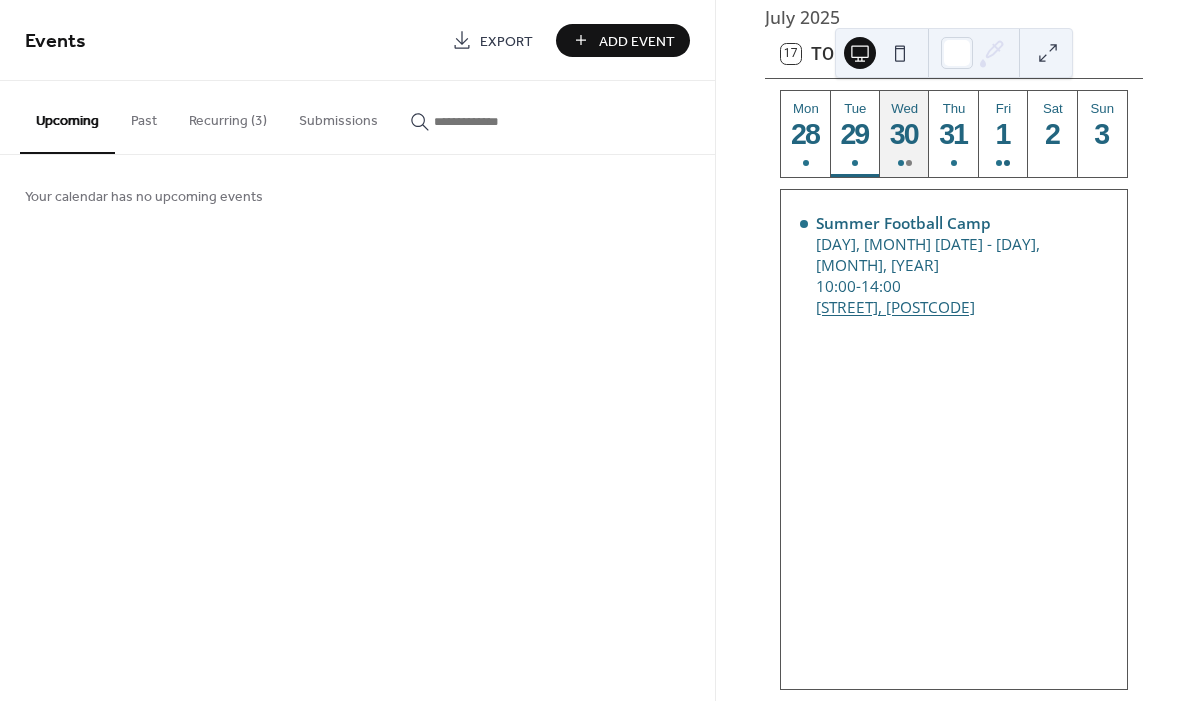 click on "30" at bounding box center (903, 134) 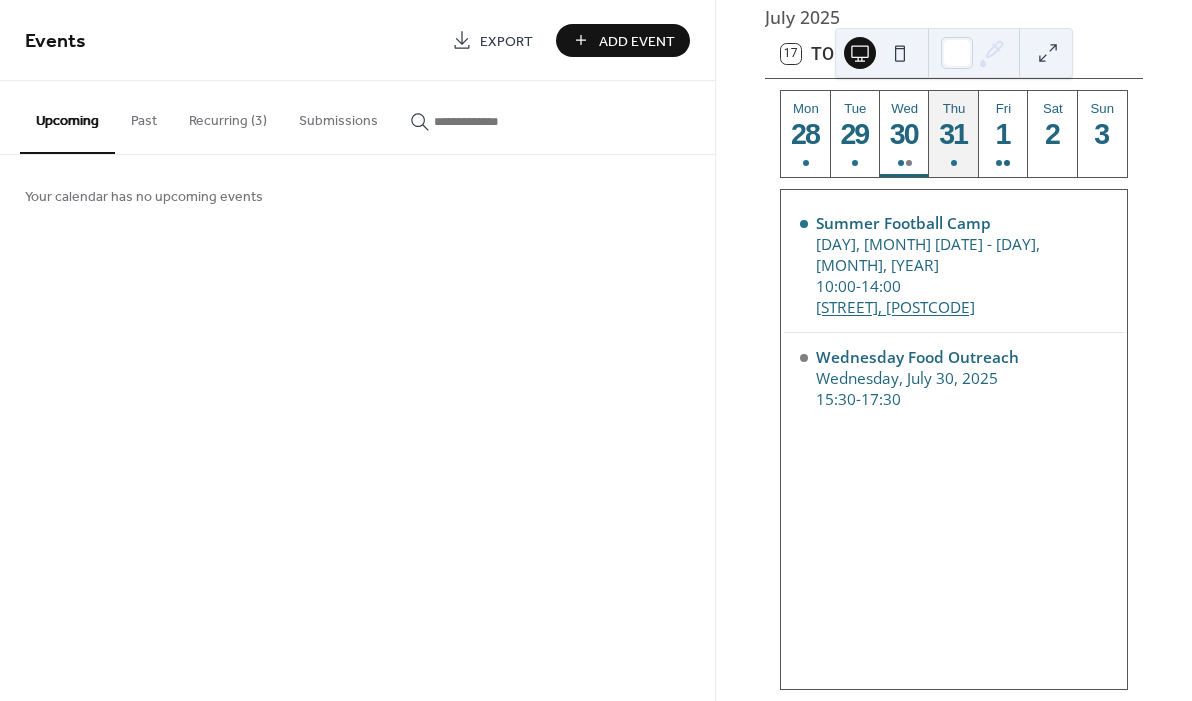 click on "31" at bounding box center [952, 134] 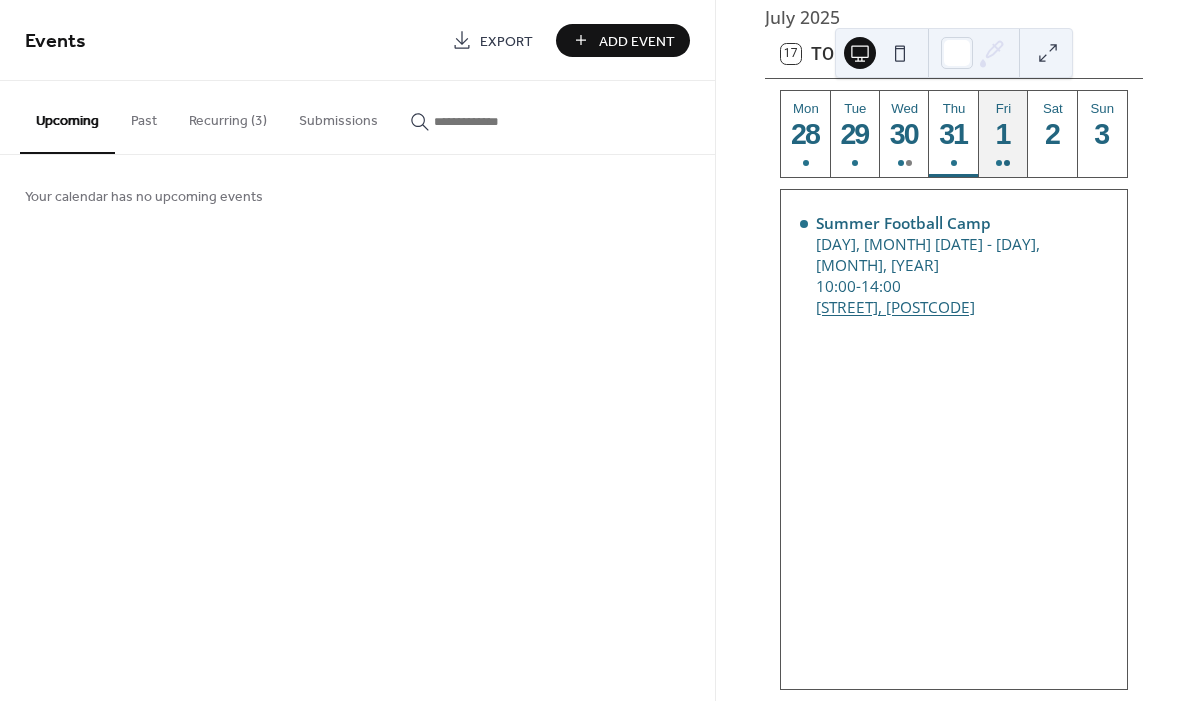 click on "1" at bounding box center [1002, 134] 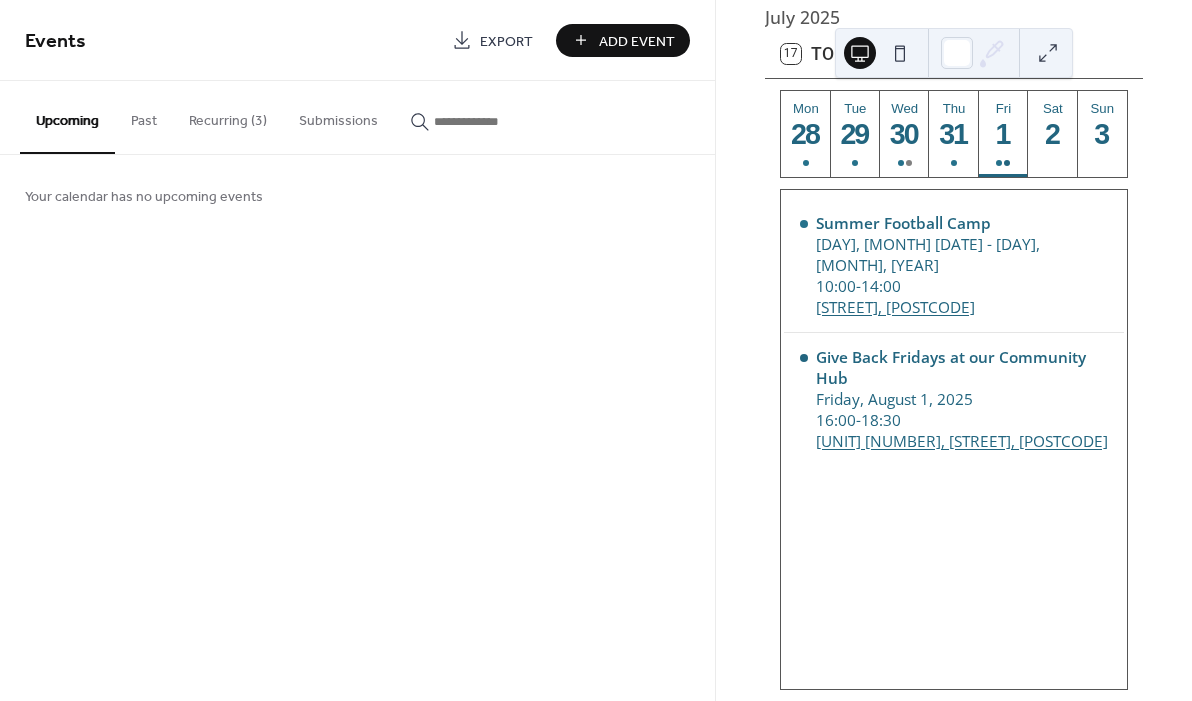 click on "[MONTH] [YEAR] [DATE] [DAY] [DATE] [DAY] [DATE] [DAY] [DATE] [DAY] [DATE] [DAY] [DATE] [EVENT] [DAY], [MONTH] [DATE] - [DAY], [MONTH], [YEAR] [TIME] - [TIME] [STREET], [POSTCODE] [EVENT] [DAY], [MONTH] [DATE] [TIME] - [TIME] [UNIT] [NUMBER], [STREET], [POSTCODE]" at bounding box center [954, 353] 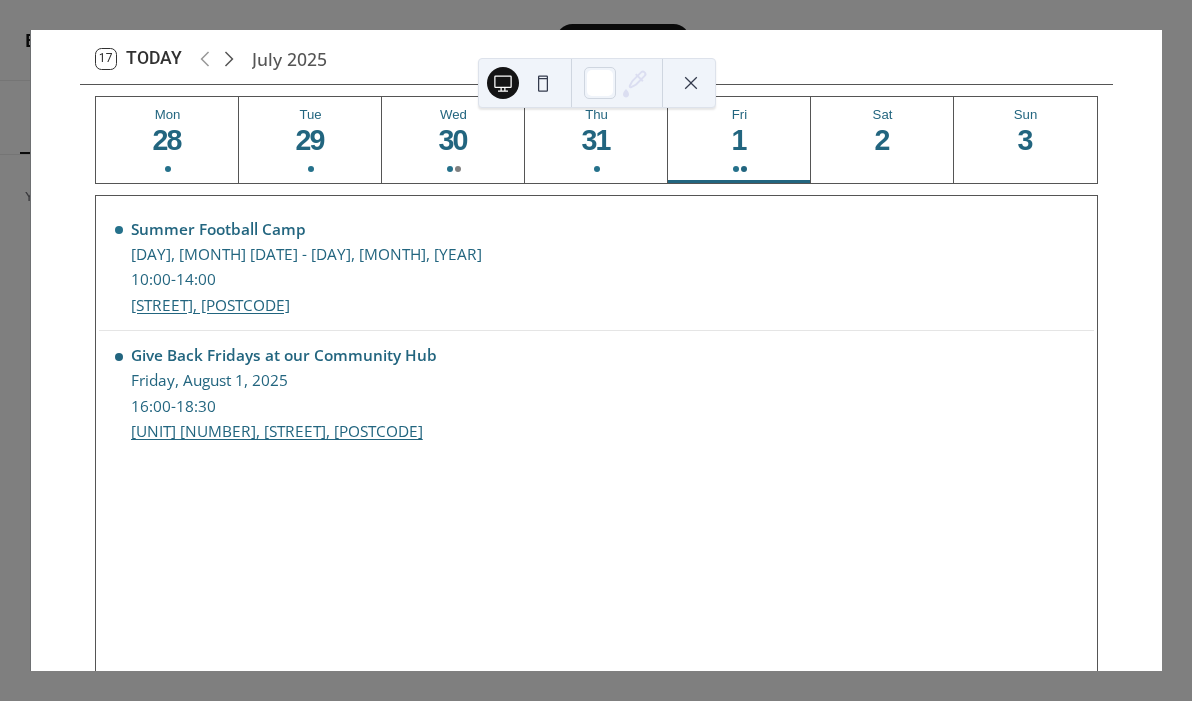 click 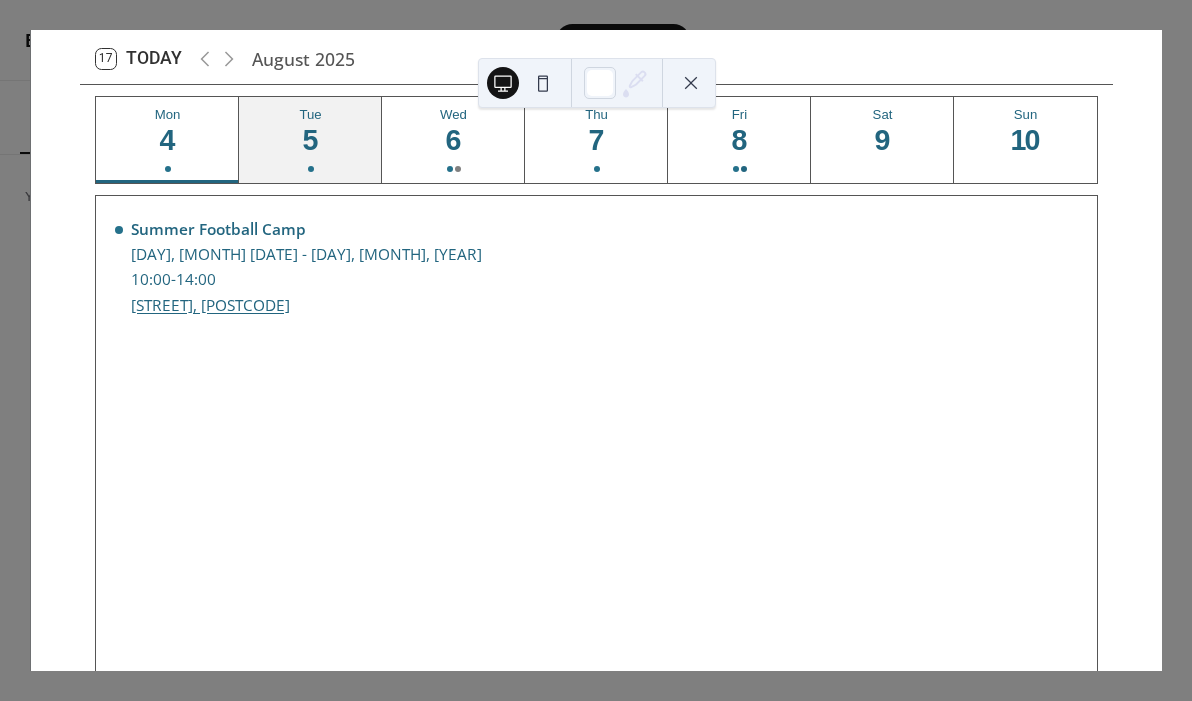 click on "5" at bounding box center [309, 140] 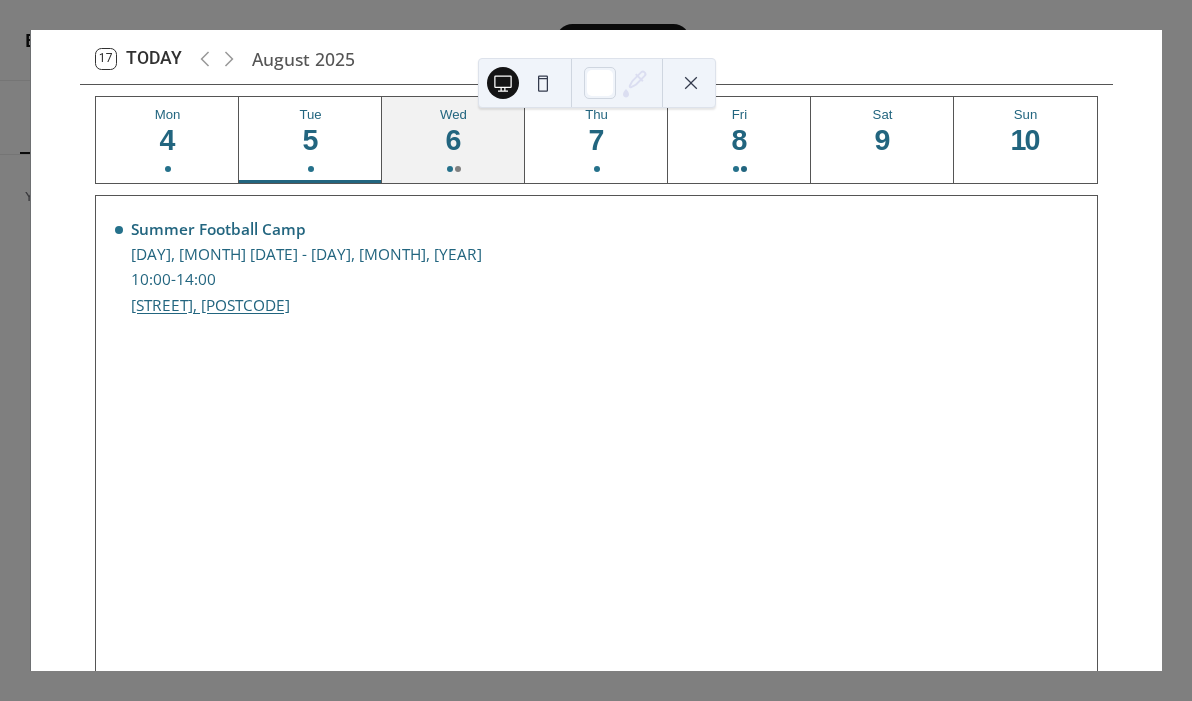 click on "Wed 6" at bounding box center (453, 140) 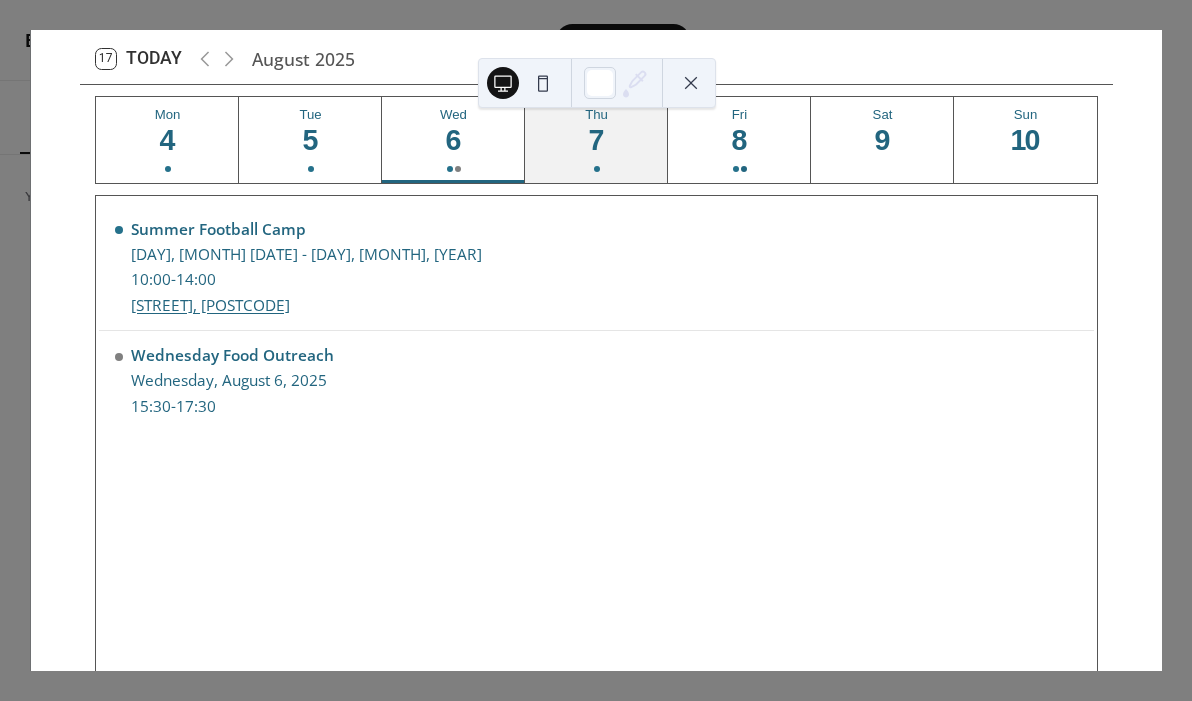 click on "7" at bounding box center [595, 140] 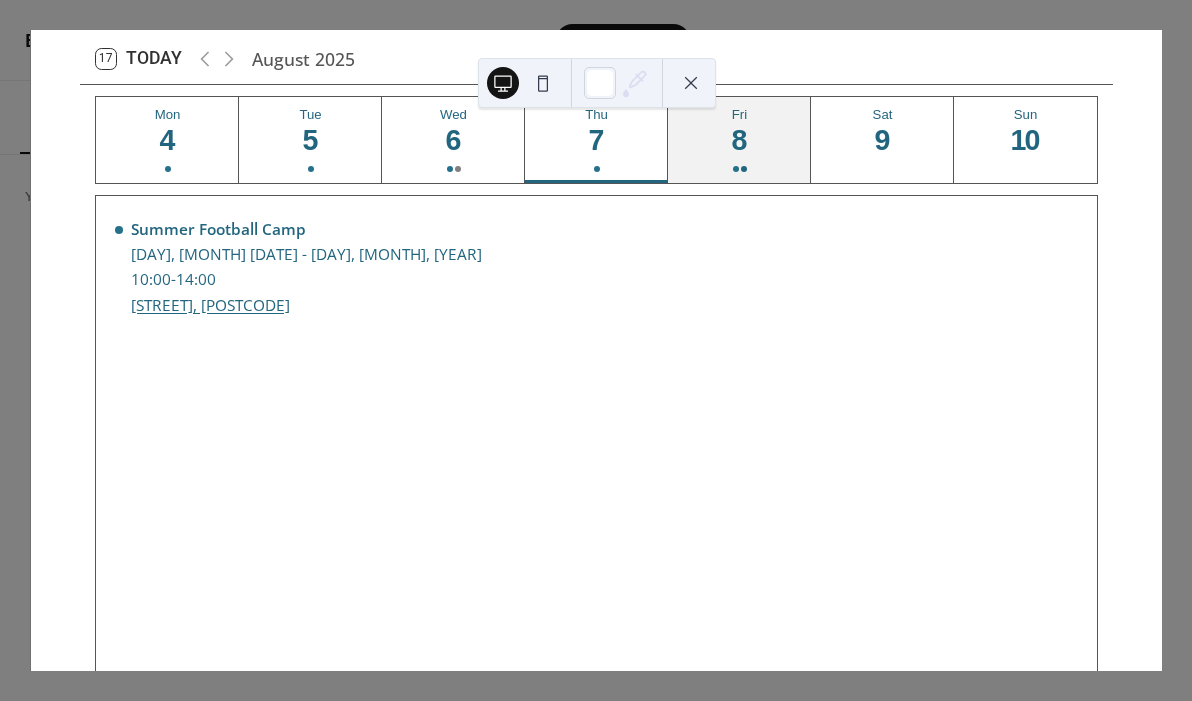 click on "8" at bounding box center [738, 140] 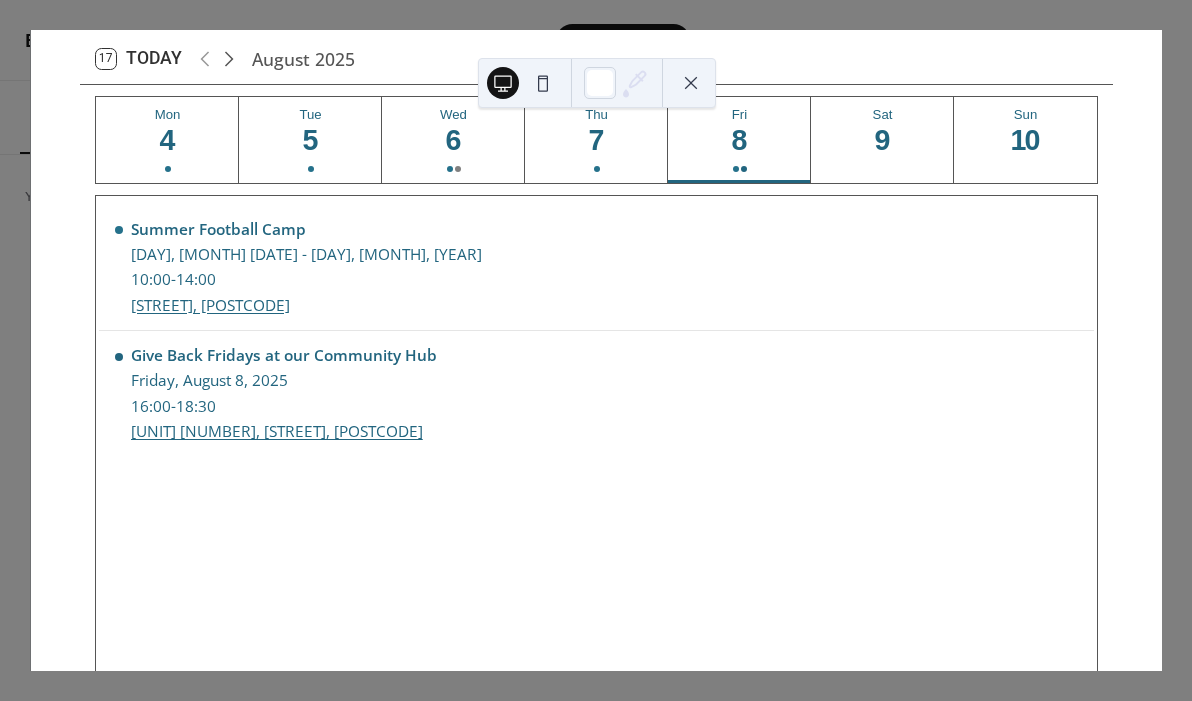 click 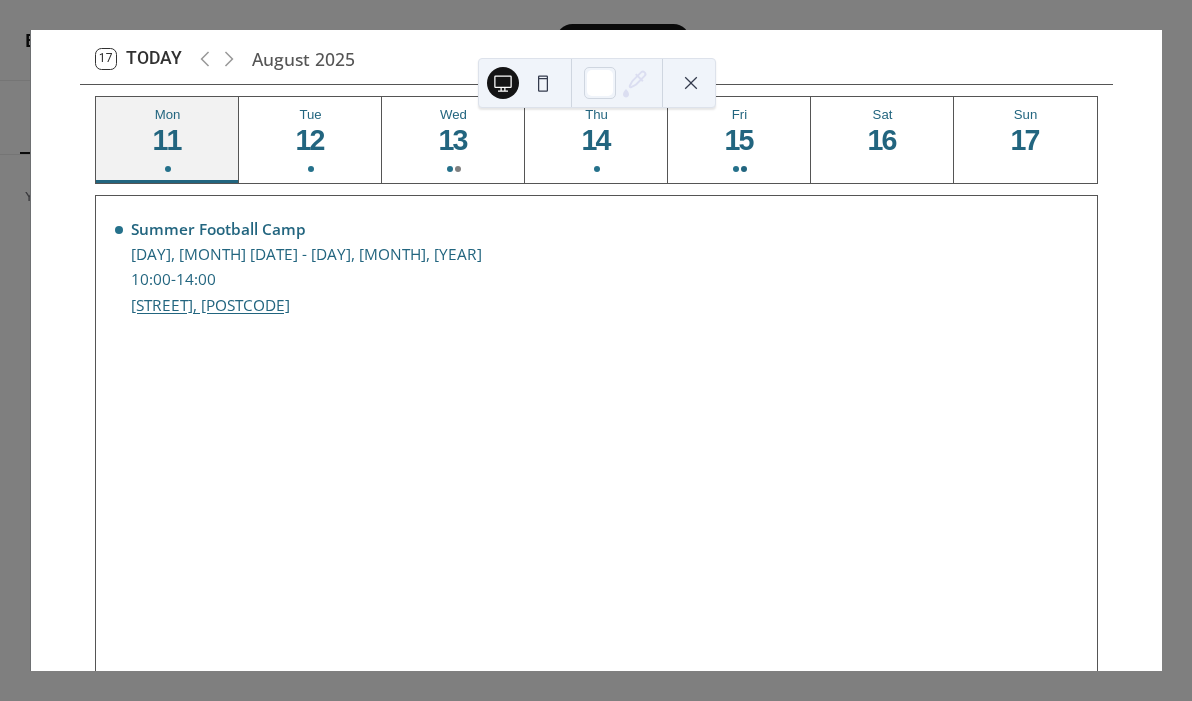 click on "11" at bounding box center (166, 140) 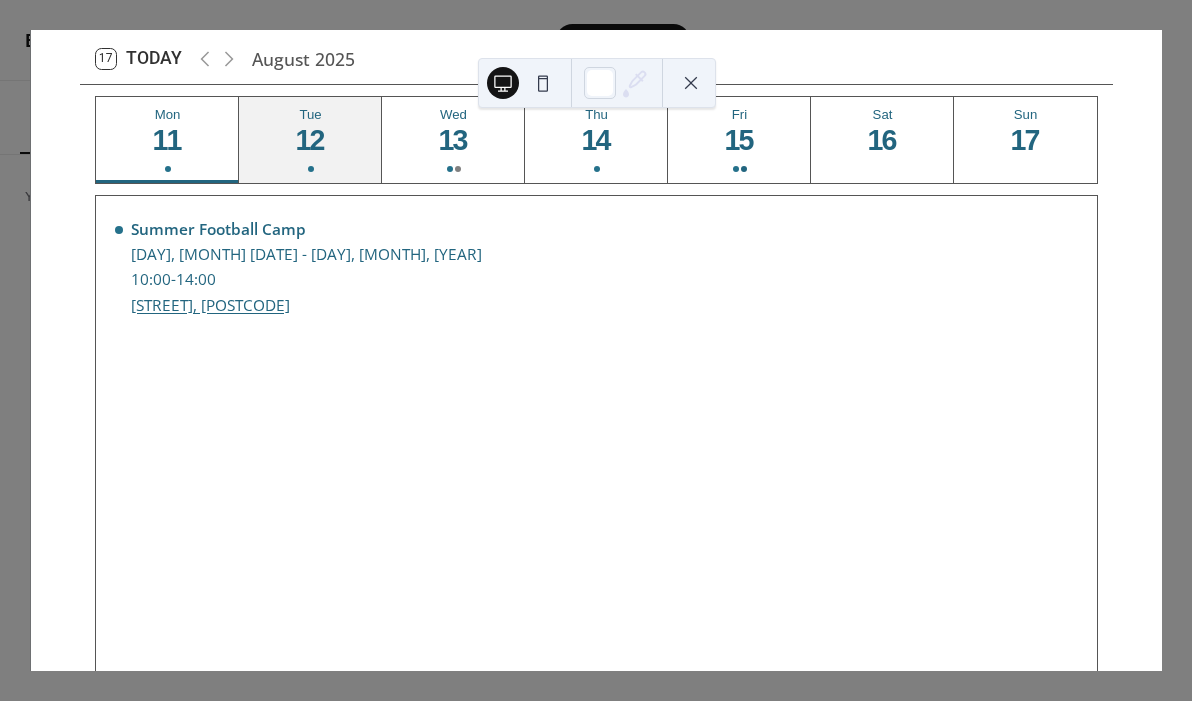 click on "Tue 12" at bounding box center (310, 140) 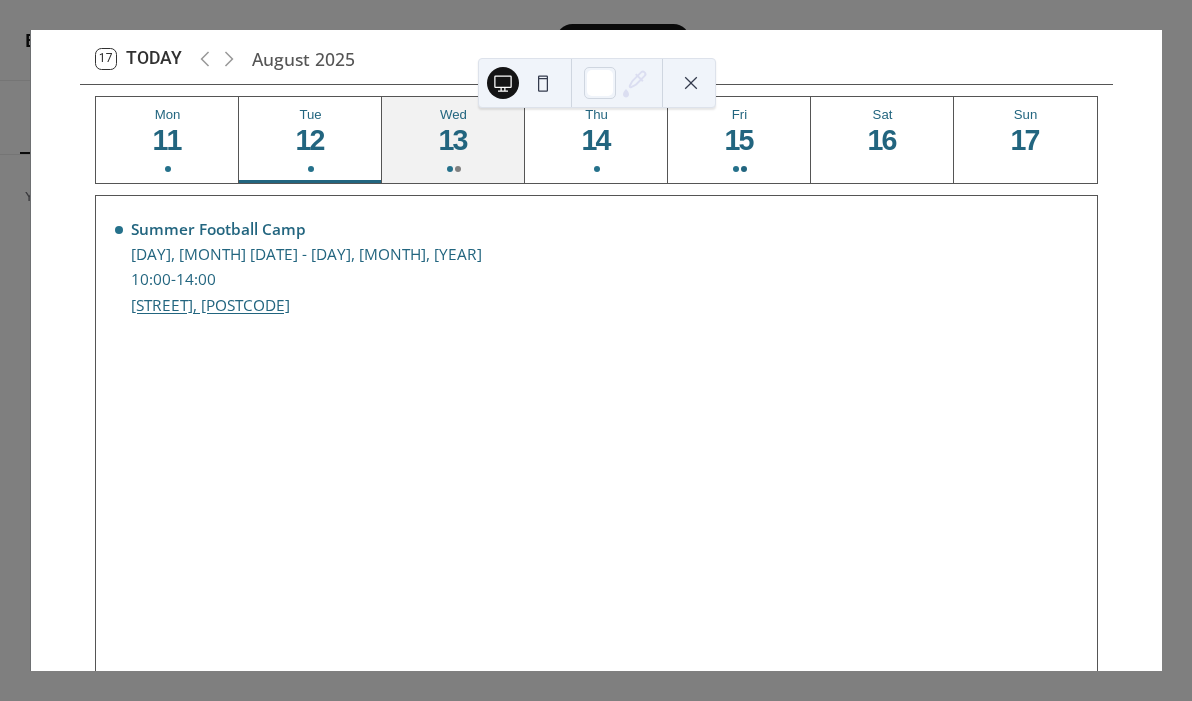 click on "13" at bounding box center [452, 140] 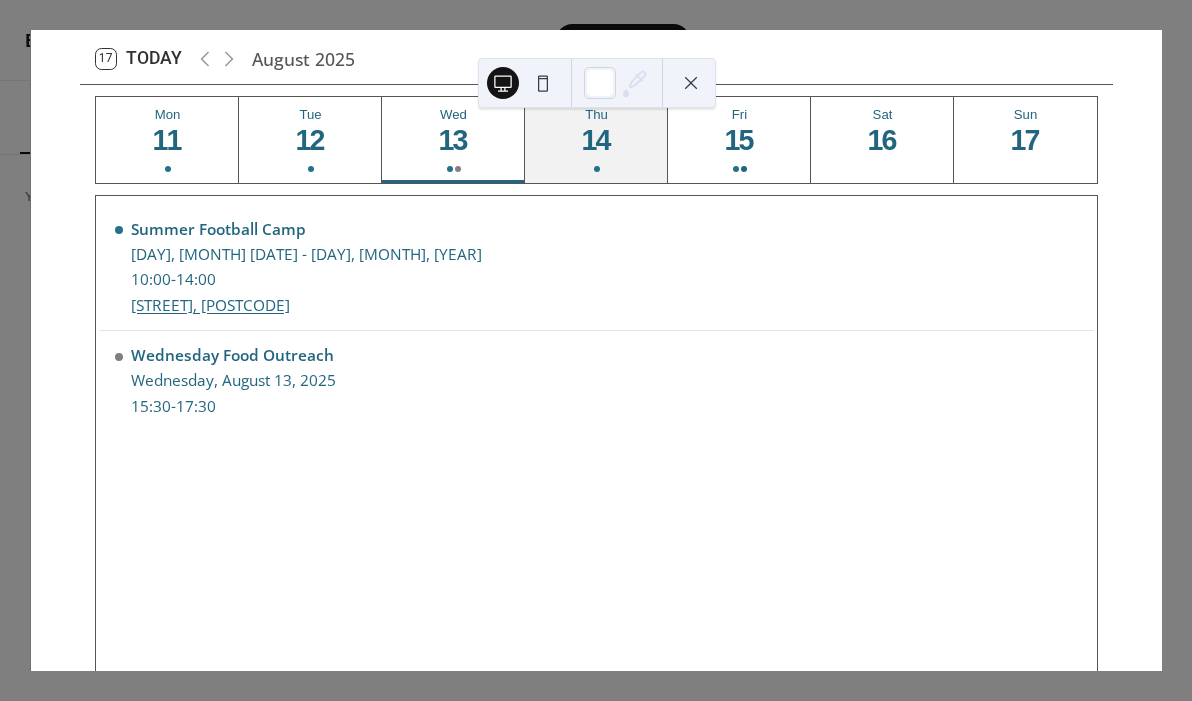 click on "14" at bounding box center (595, 140) 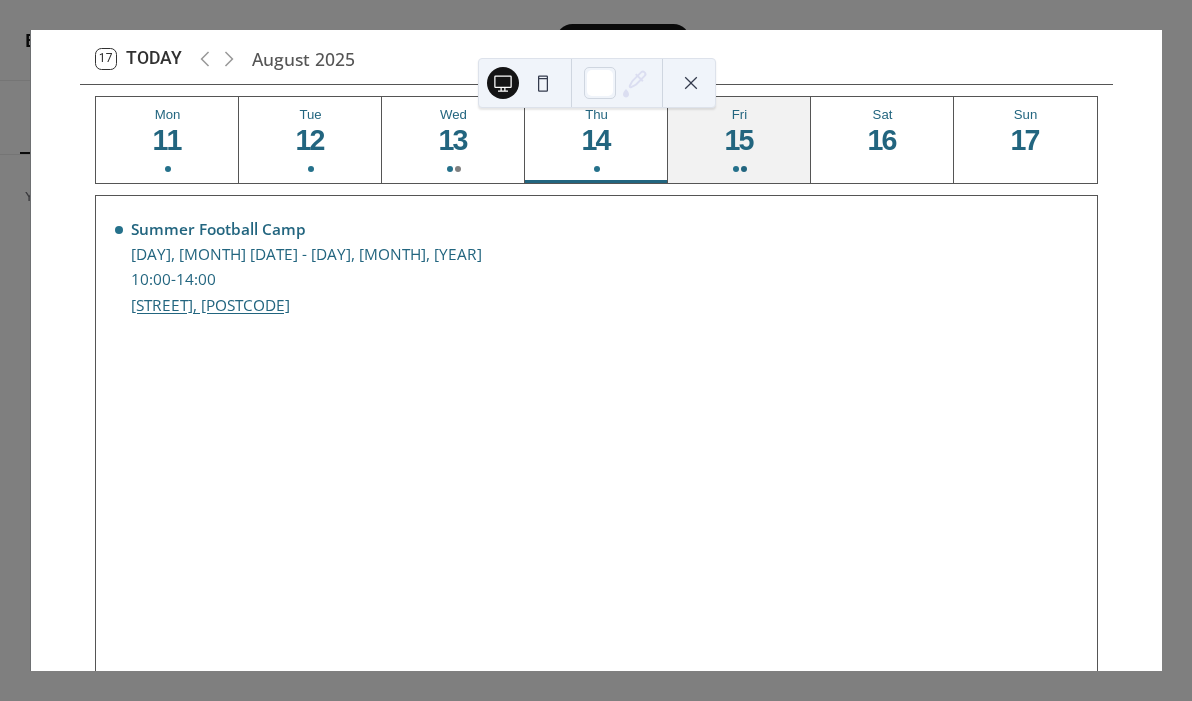 click on "[DAY] [DATE]" at bounding box center [739, 140] 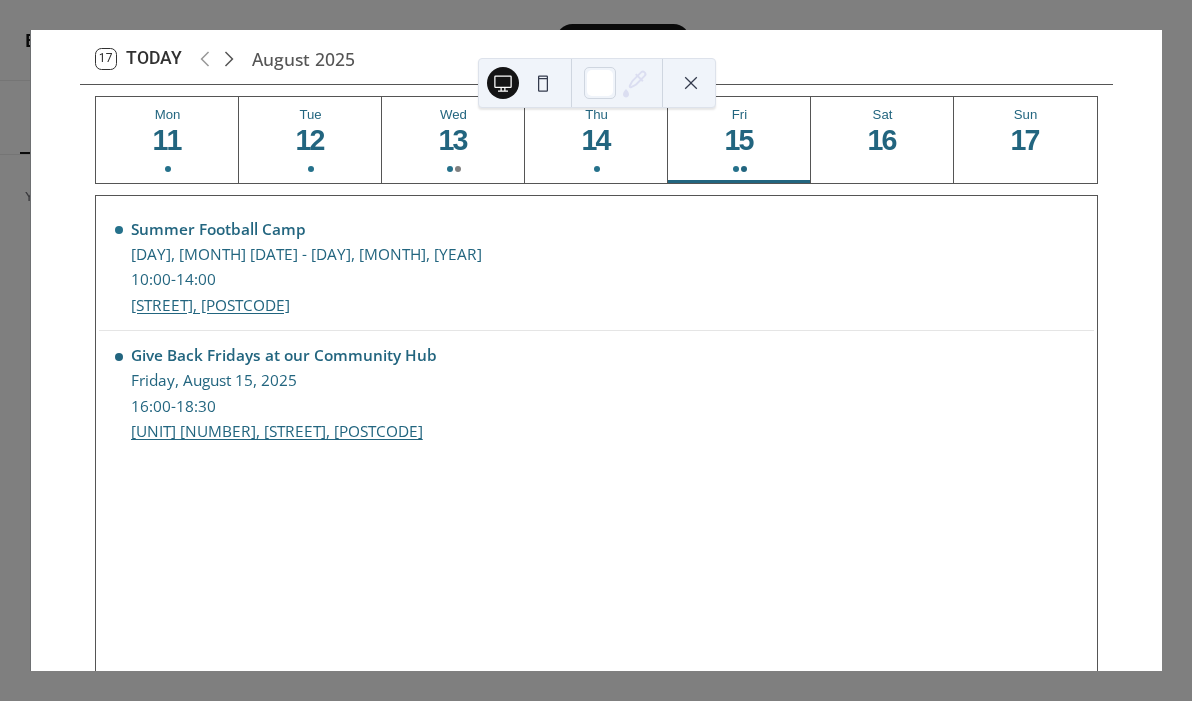 click 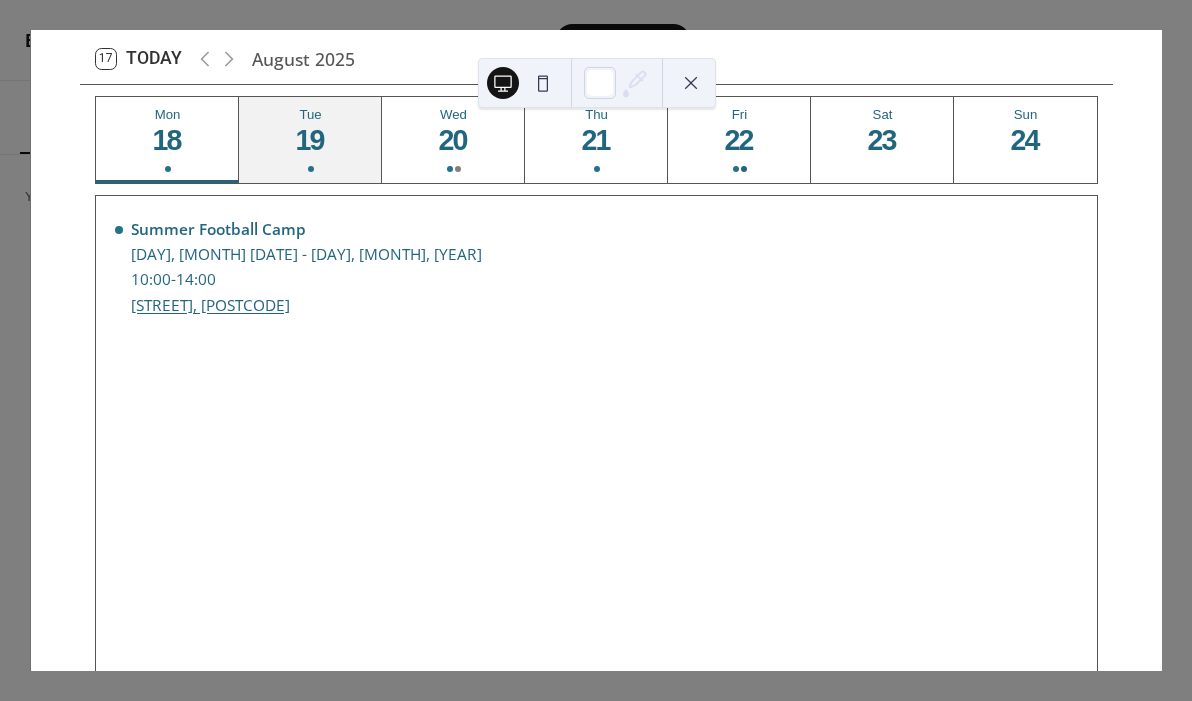 click on "Tue" at bounding box center (310, 114) 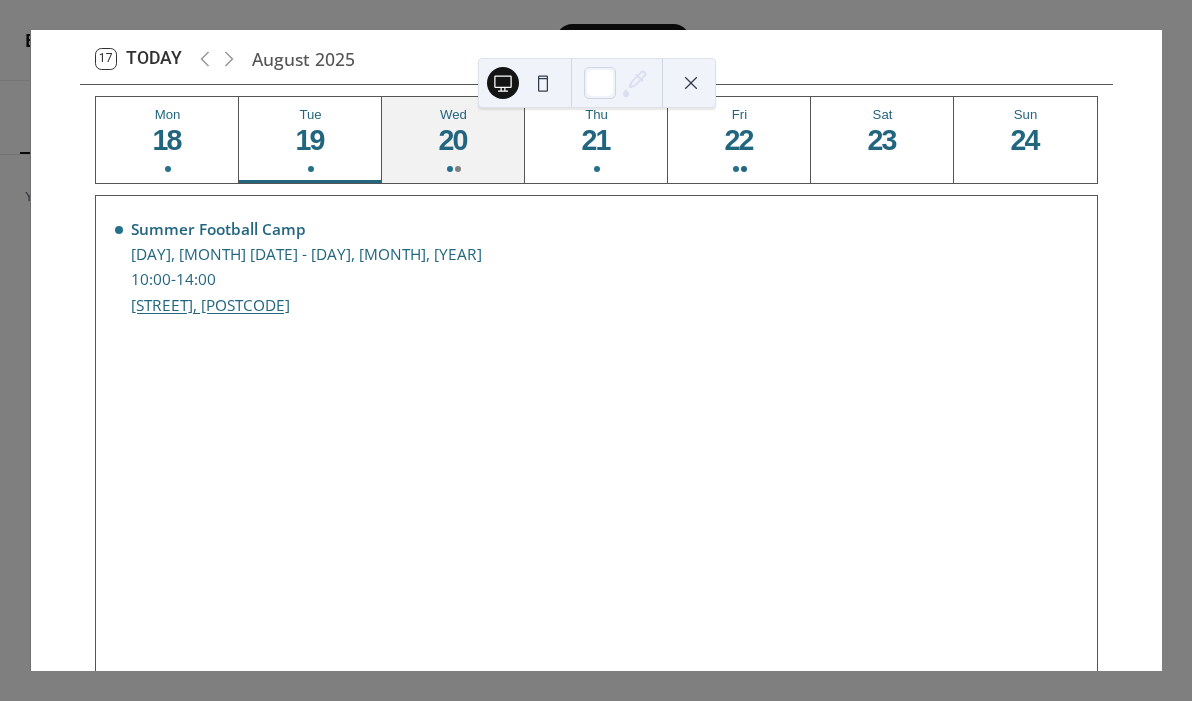 click on "20" at bounding box center (452, 140) 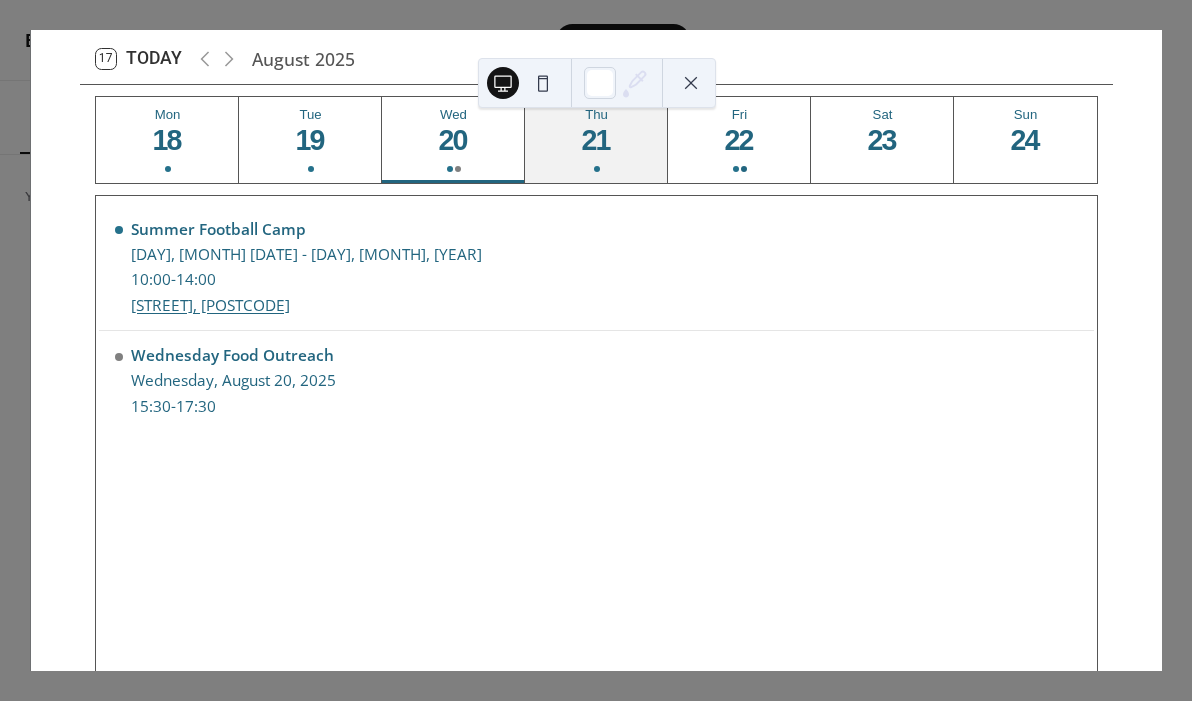 click on "21" at bounding box center [595, 140] 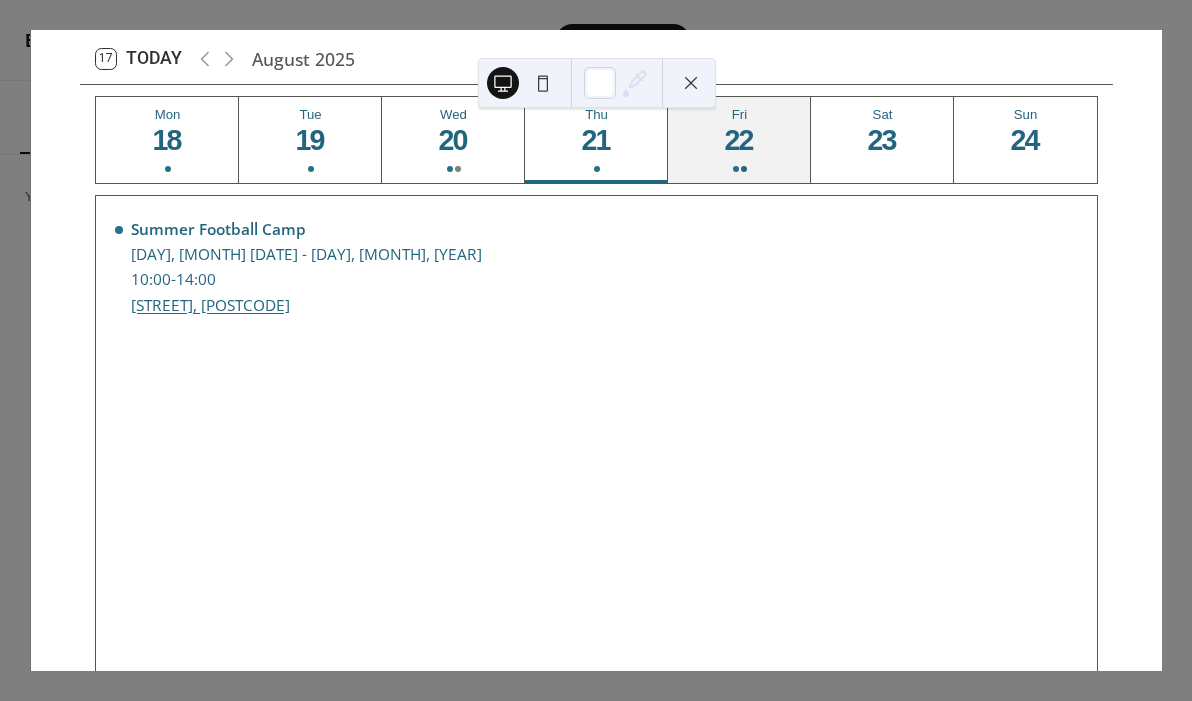 click on "22" at bounding box center (738, 140) 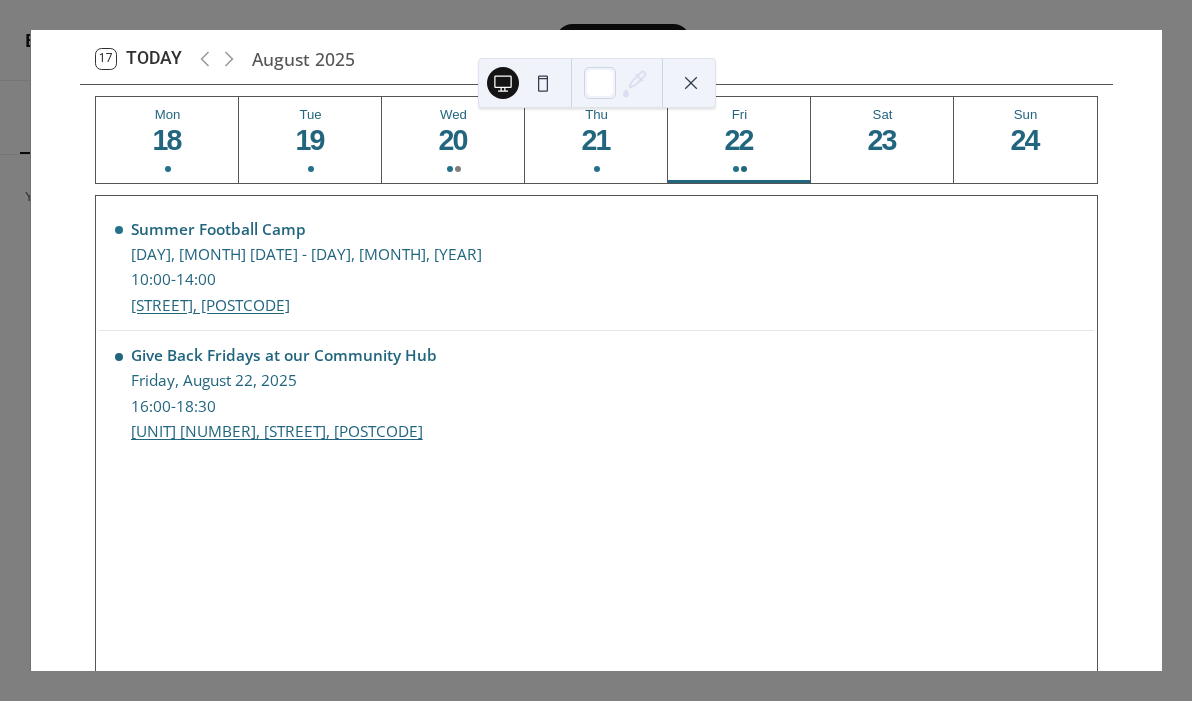 click at bounding box center [597, 83] 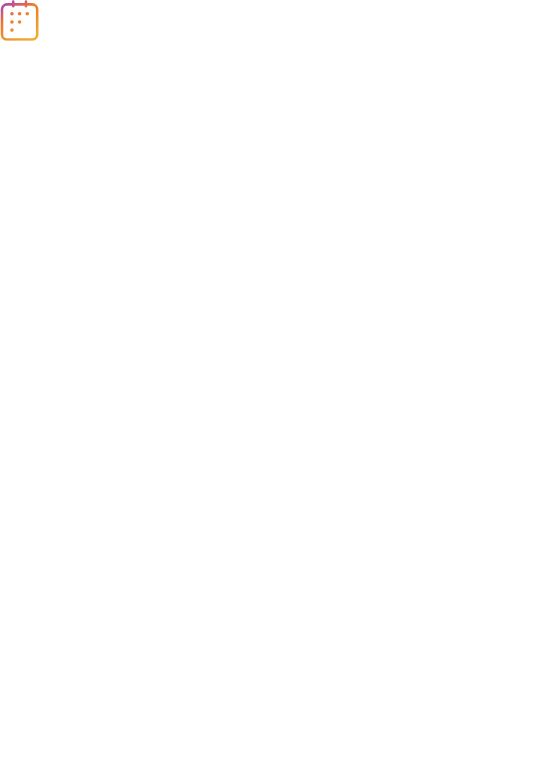 scroll, scrollTop: 0, scrollLeft: 0, axis: both 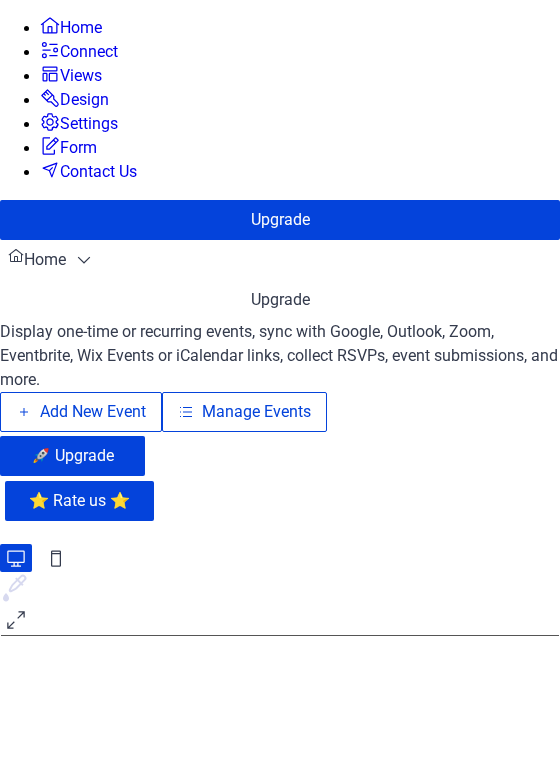 click on "Manage Events" at bounding box center (256, 412) 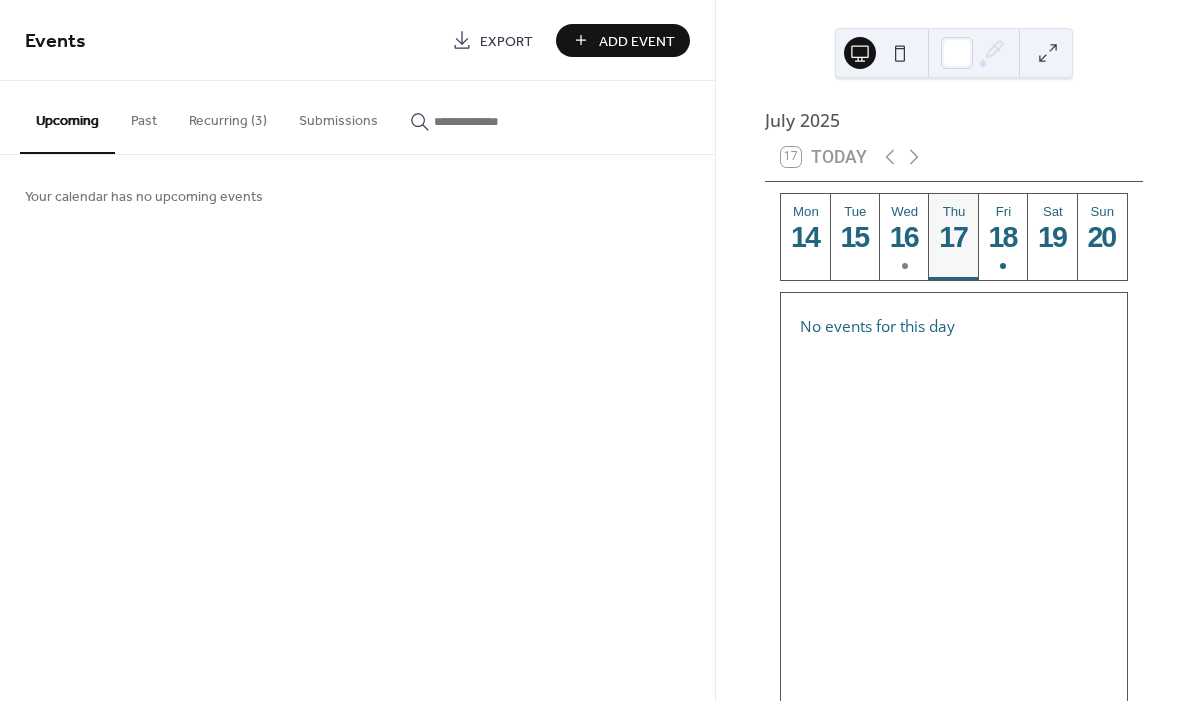 scroll, scrollTop: 0, scrollLeft: 0, axis: both 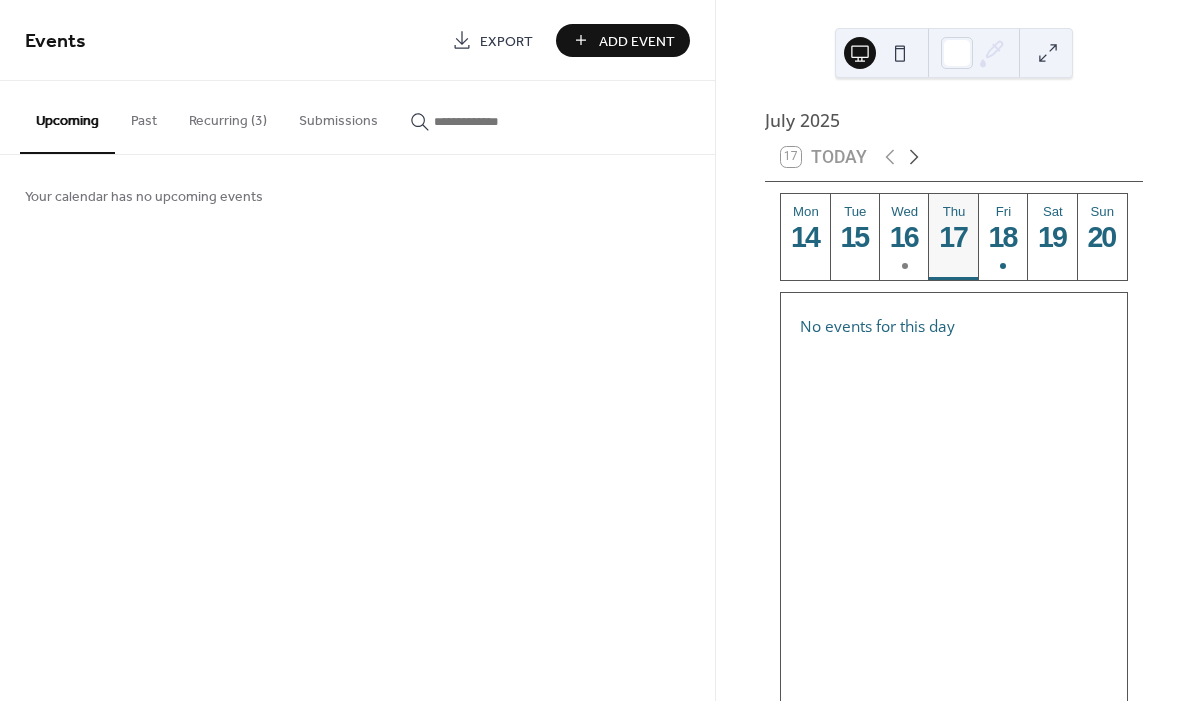 click 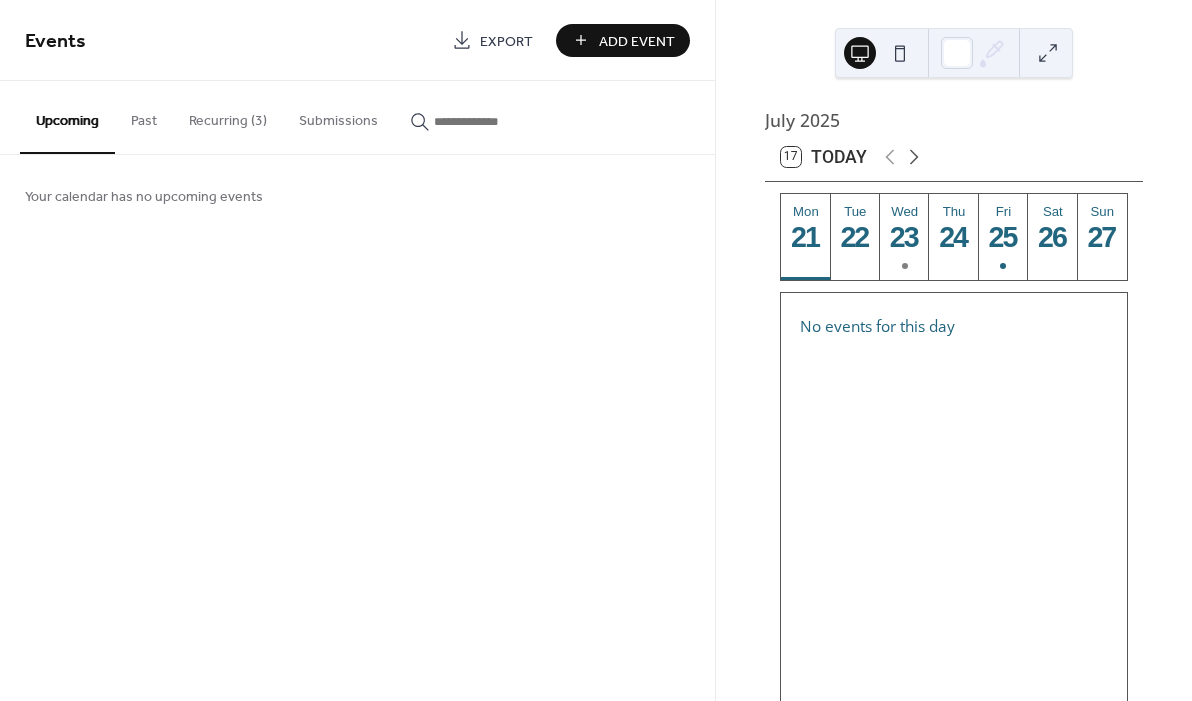 click 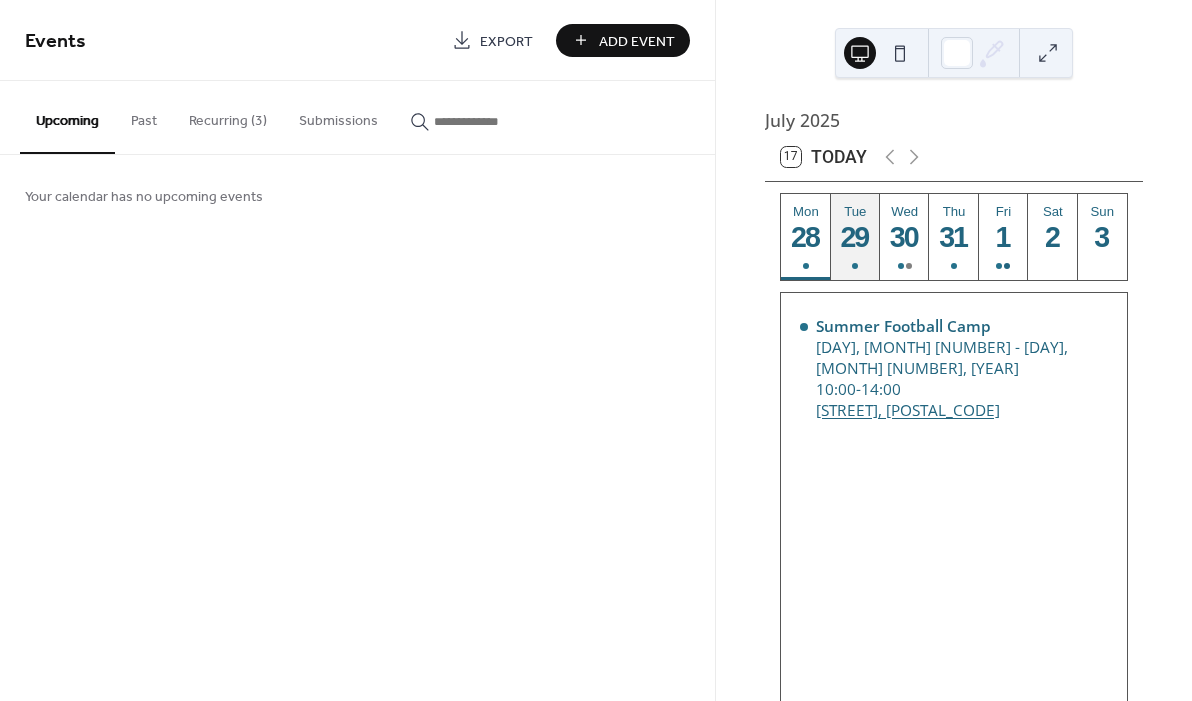 click on "29" at bounding box center [854, 237] 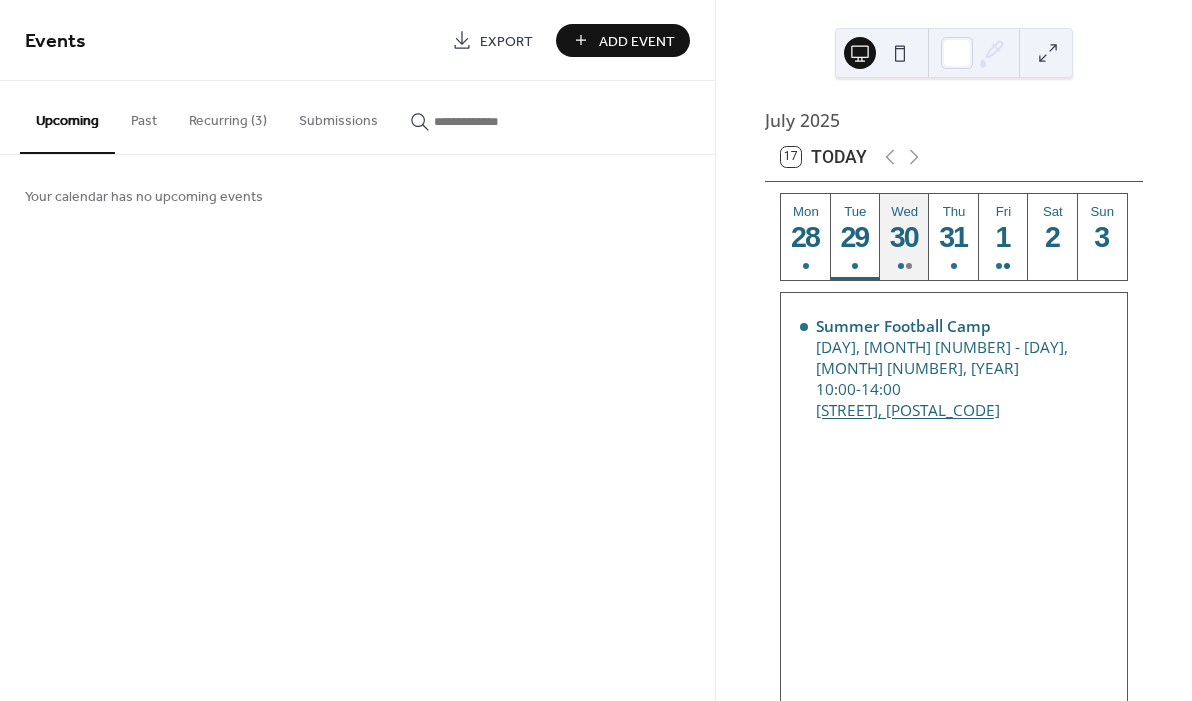 click on "Wed 30" at bounding box center [904, 237] 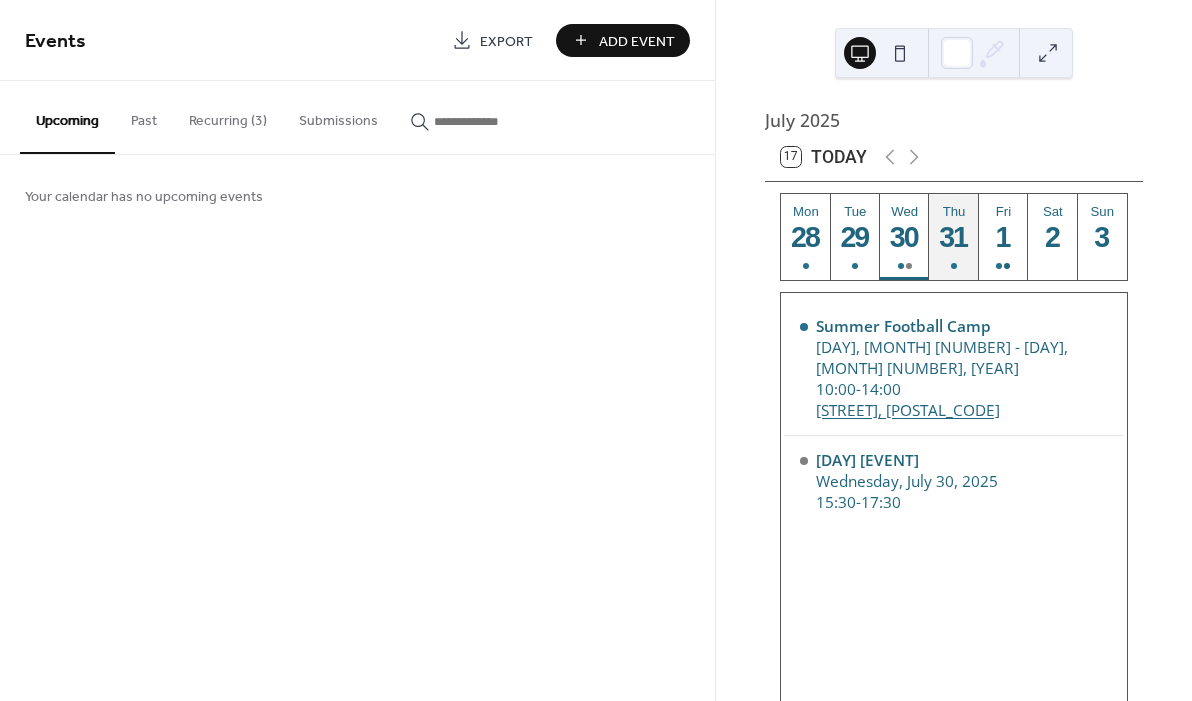 click at bounding box center (954, 266) 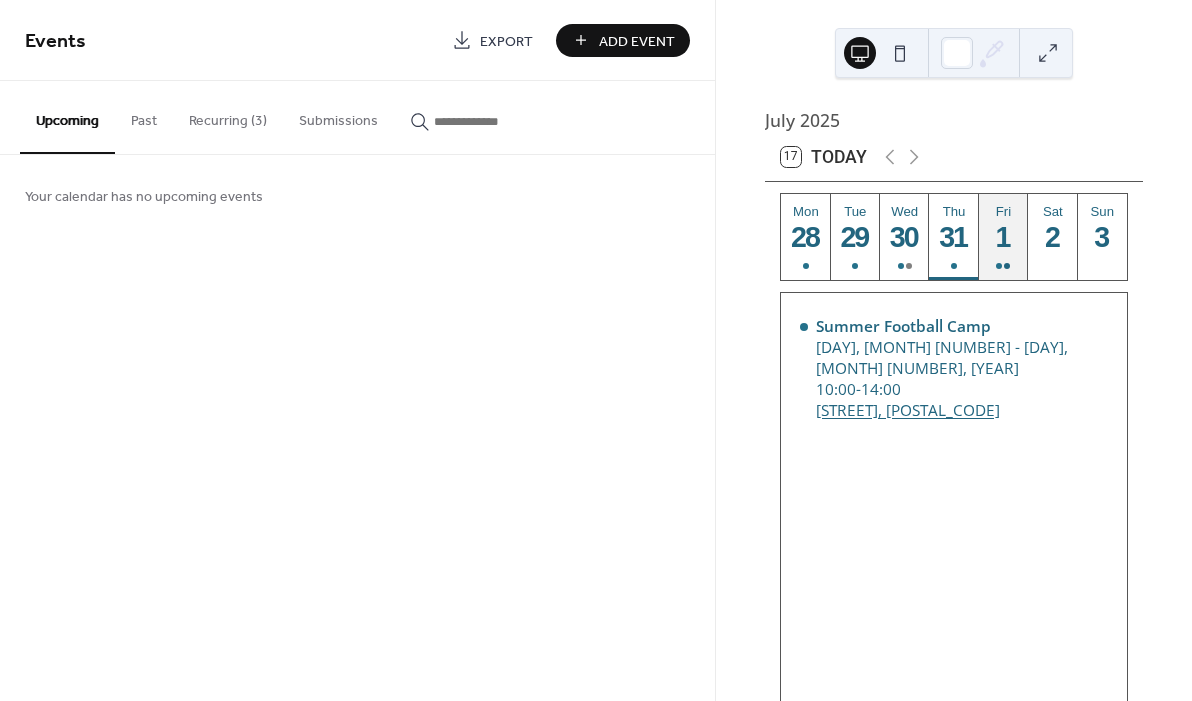 click on "Fri 1" at bounding box center [1003, 237] 